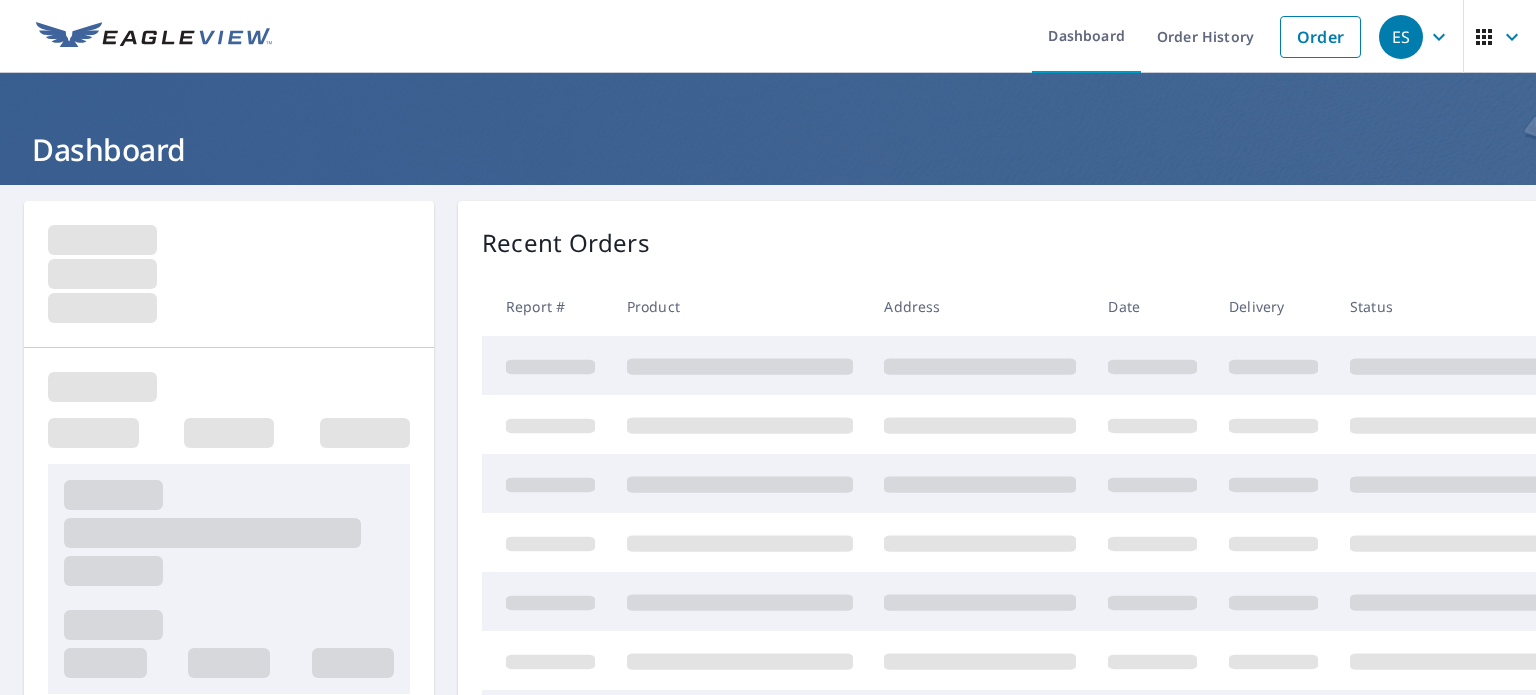 scroll, scrollTop: 0, scrollLeft: 0, axis: both 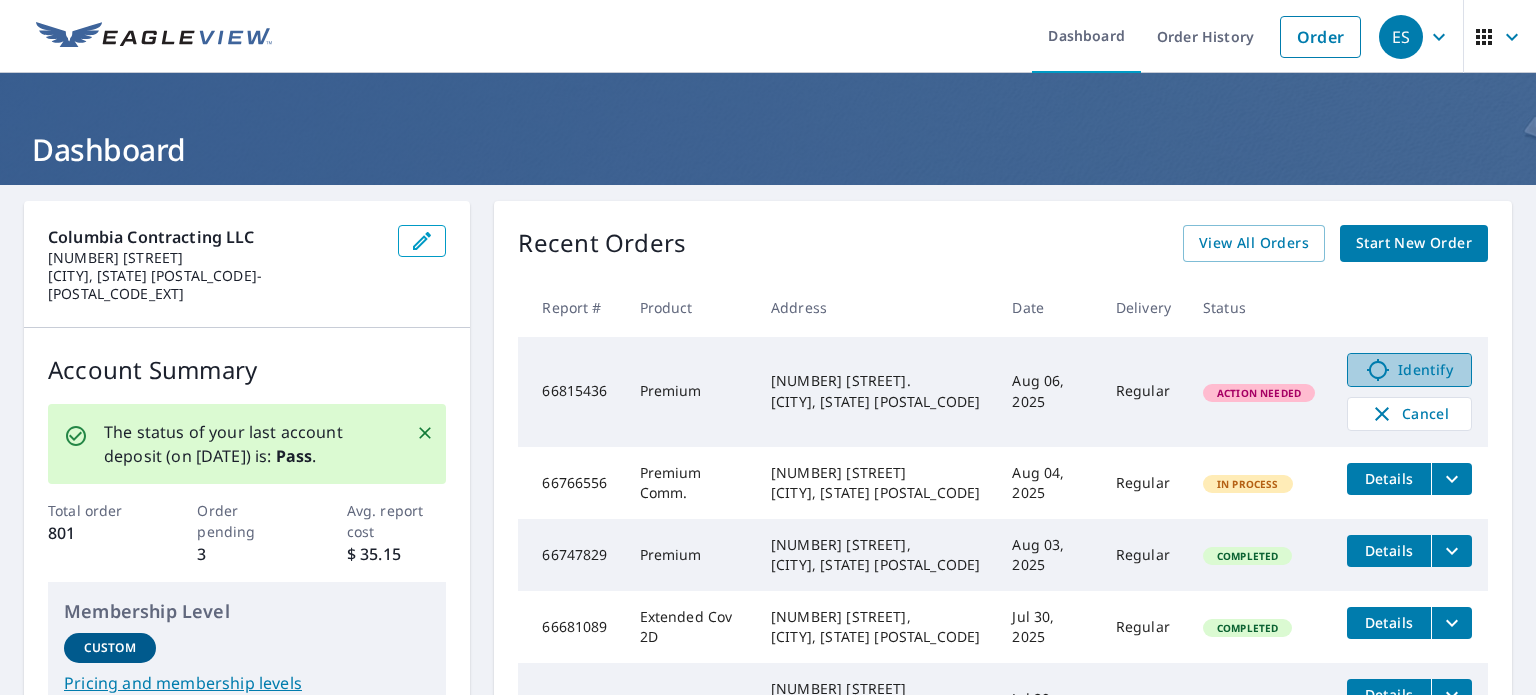 click on "Identify" at bounding box center [1409, 370] 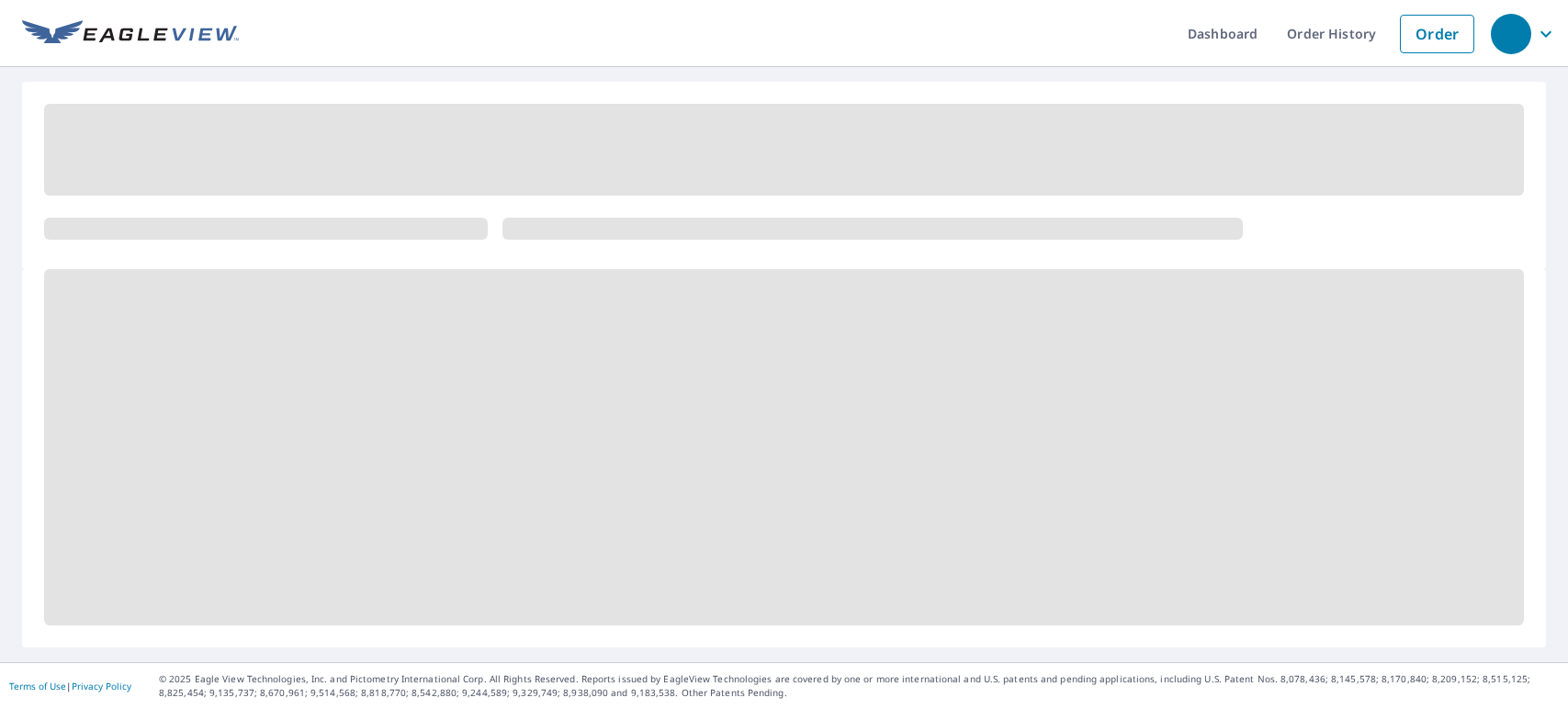 scroll, scrollTop: 0, scrollLeft: 0, axis: both 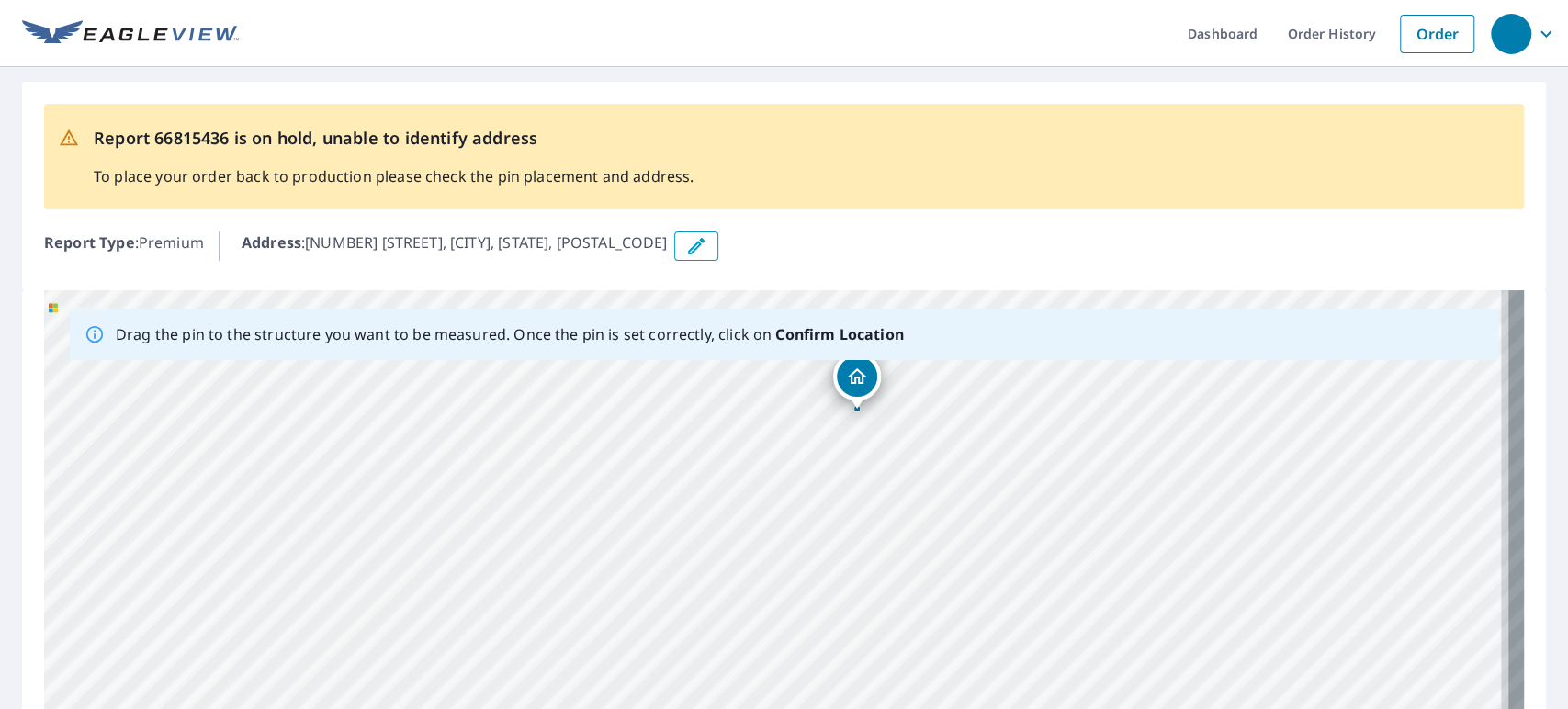drag, startPoint x: 922, startPoint y: 474, endPoint x: 897, endPoint y: 442, distance: 40.60788 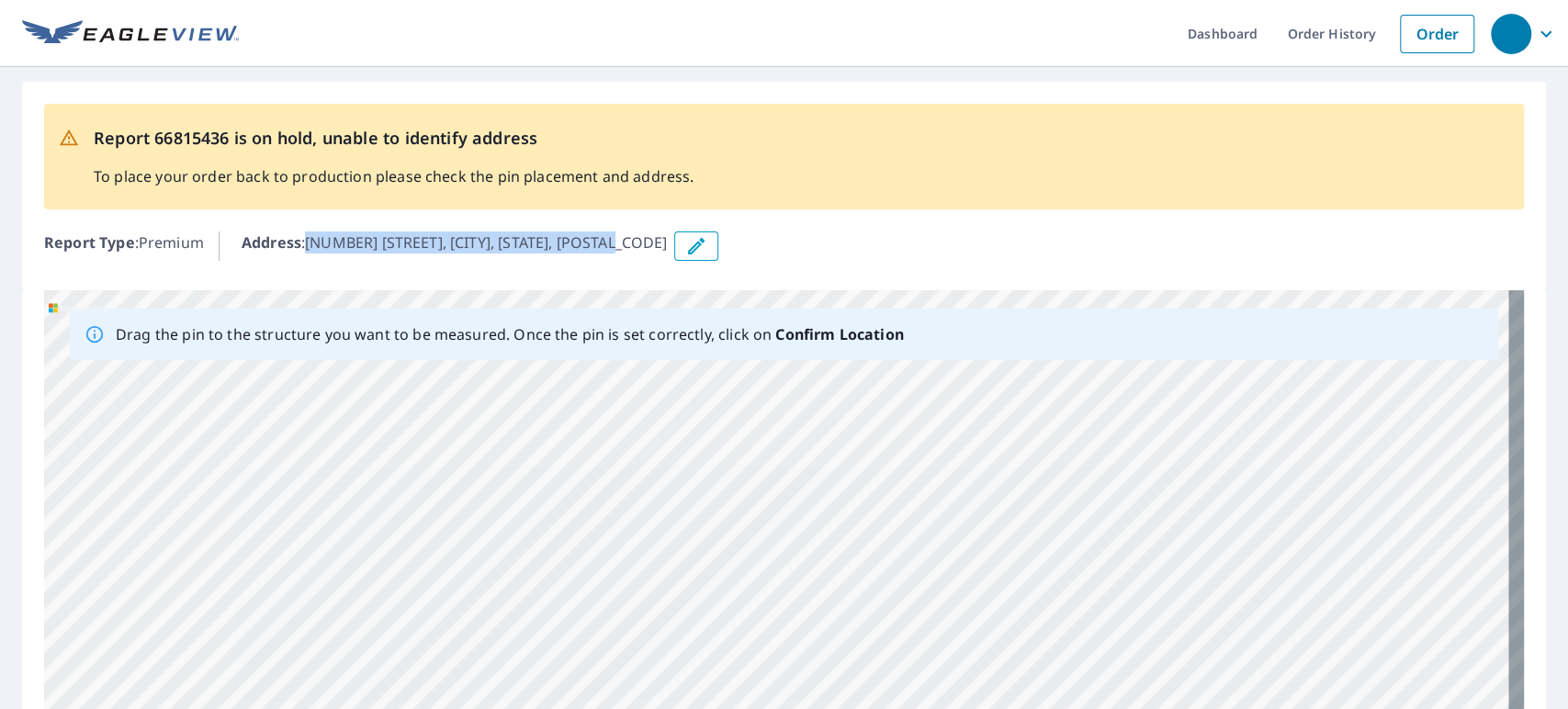 drag, startPoint x: 310, startPoint y: 241, endPoint x: 628, endPoint y: 236, distance: 318.039 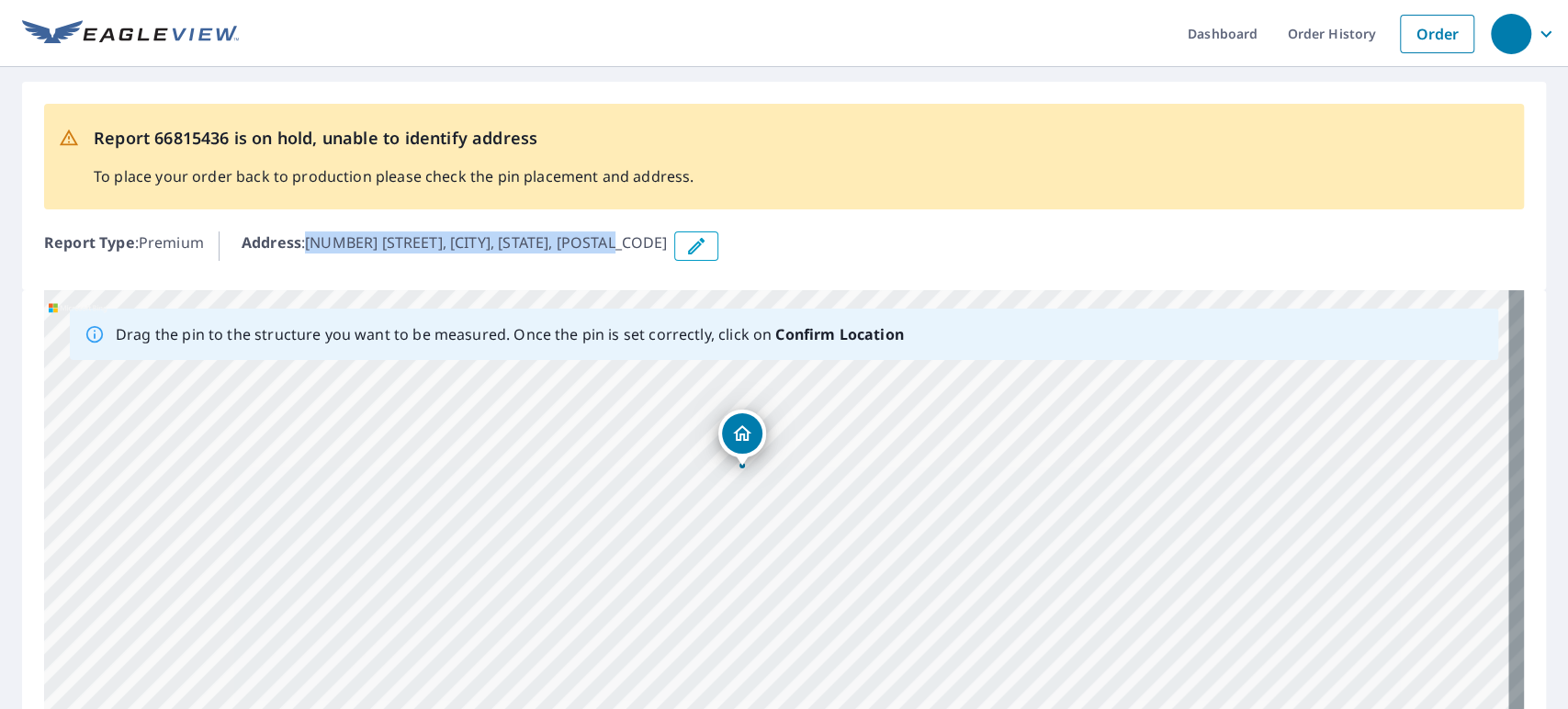 drag, startPoint x: 941, startPoint y: 499, endPoint x: 912, endPoint y: 585, distance: 90.7579 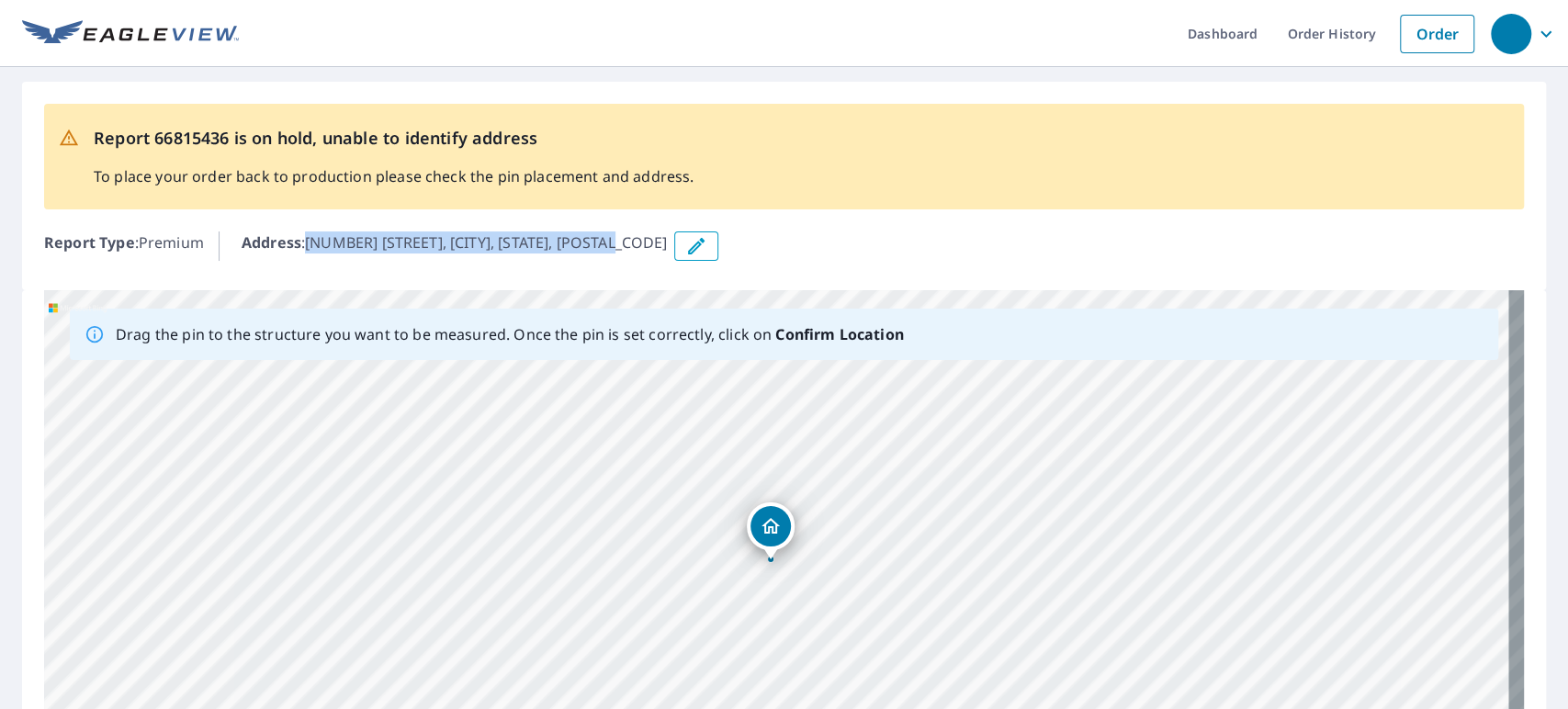 drag, startPoint x: 874, startPoint y: 612, endPoint x: 899, endPoint y: 603, distance: 26.570661 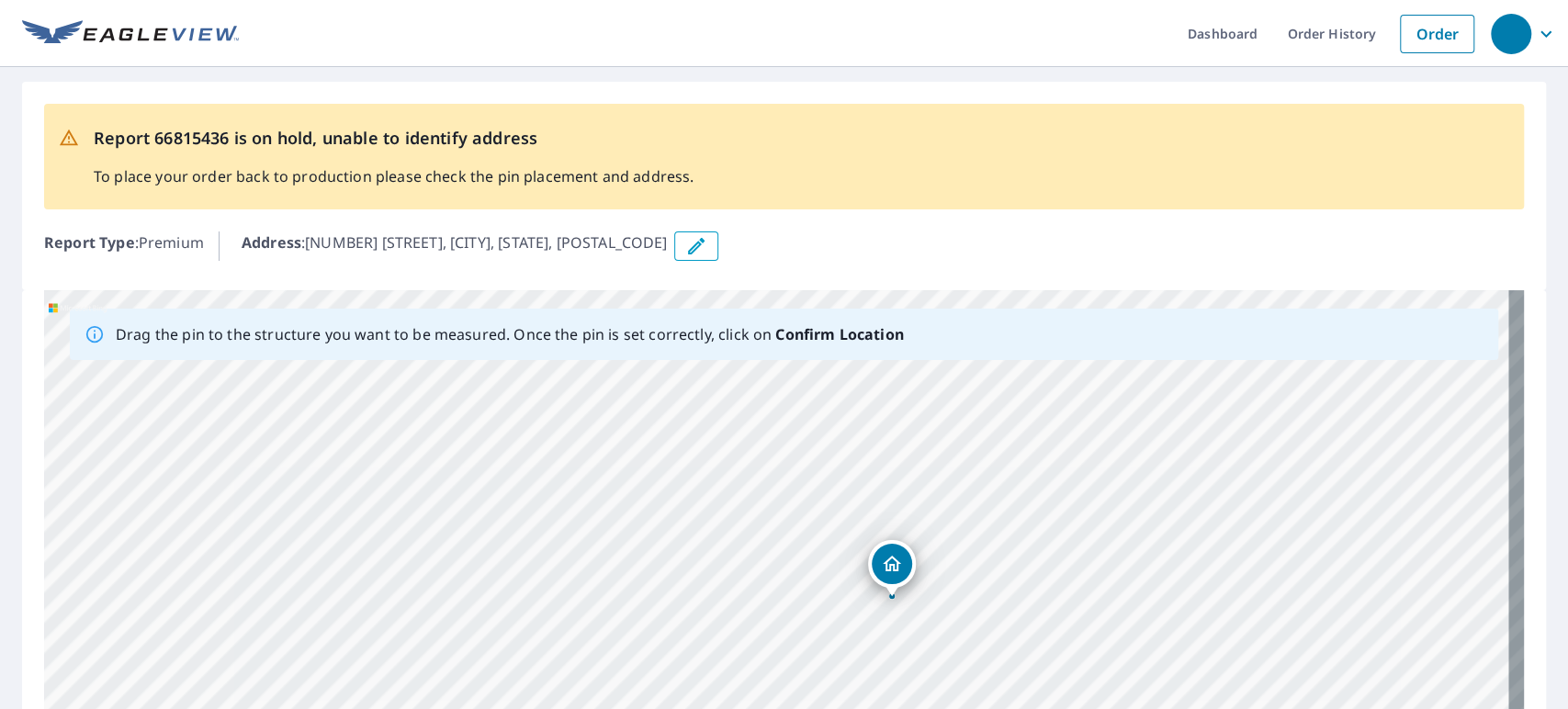 click on "Address : [NUMBER] [STREET], [CITY], [STATE], [POSTAL_CODE]" at bounding box center [883, 246] 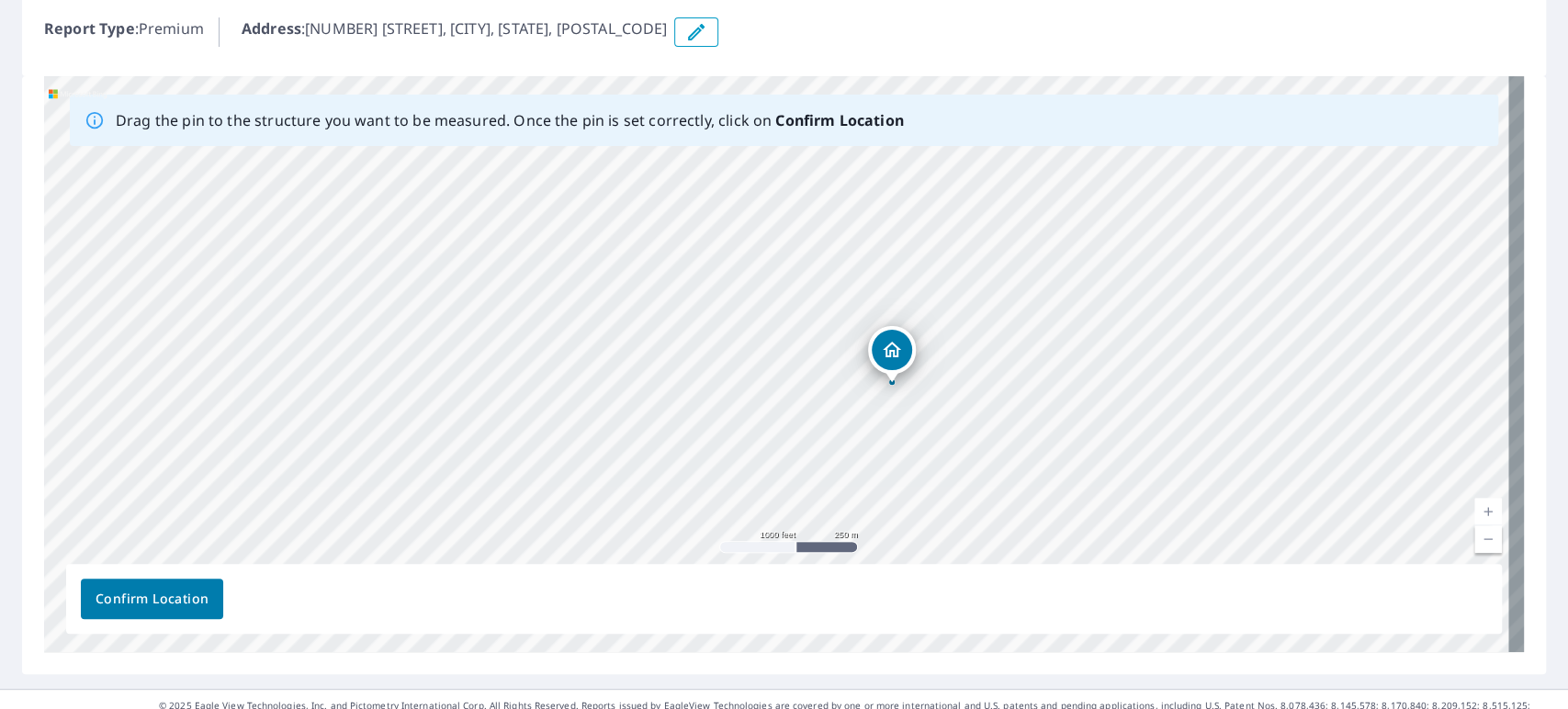 scroll, scrollTop: 240, scrollLeft: 0, axis: vertical 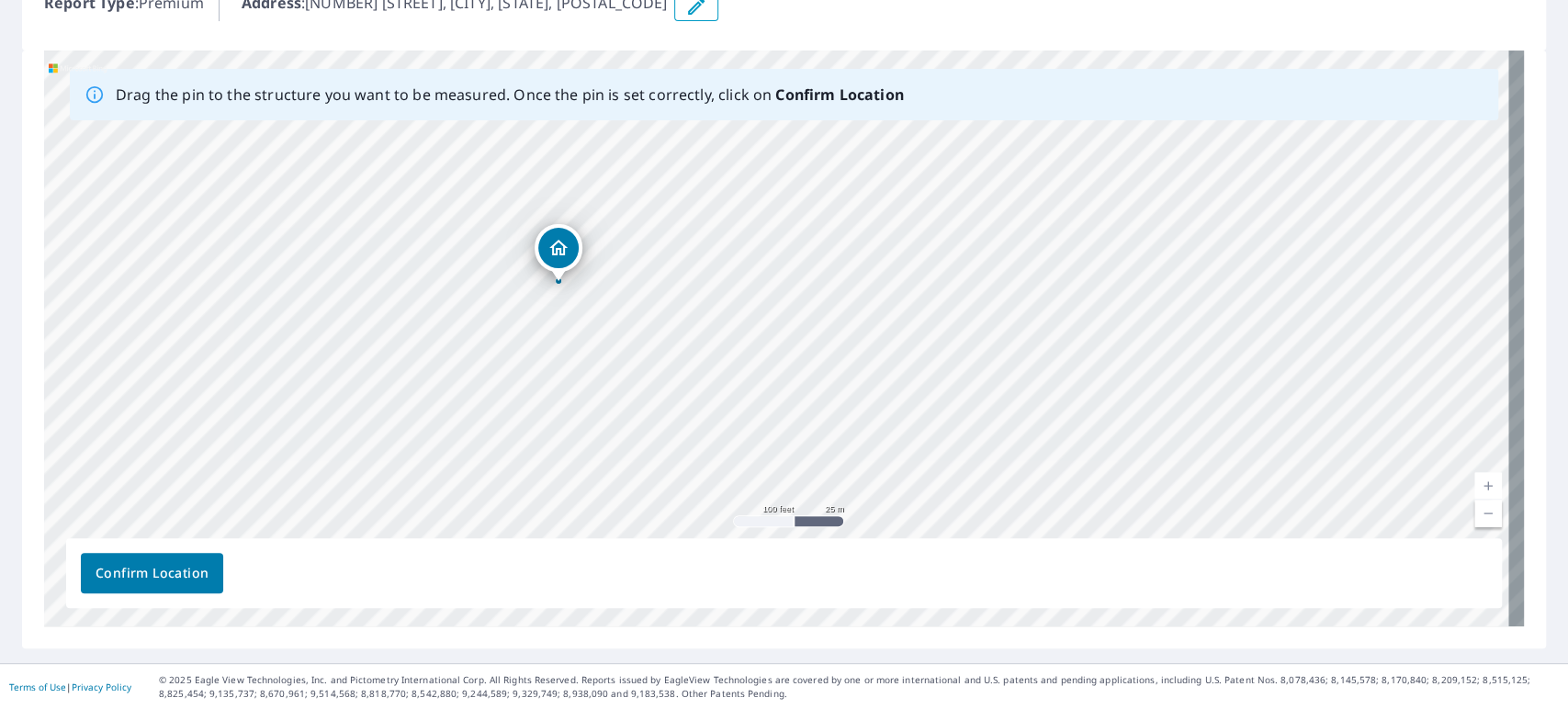 drag, startPoint x: 681, startPoint y: 301, endPoint x: 976, endPoint y: 564, distance: 395.2139 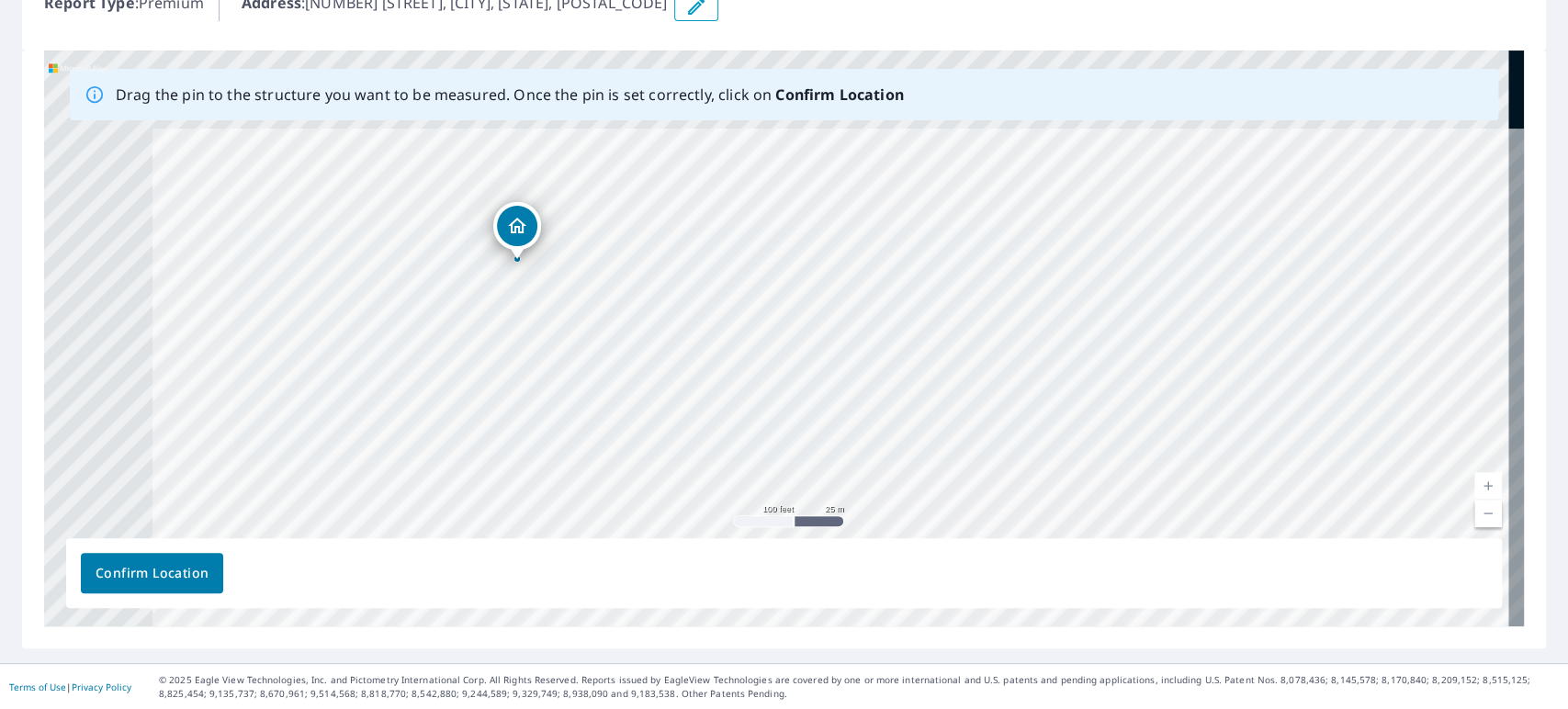 drag, startPoint x: 948, startPoint y: 559, endPoint x: 1215, endPoint y: 624, distance: 274.79811 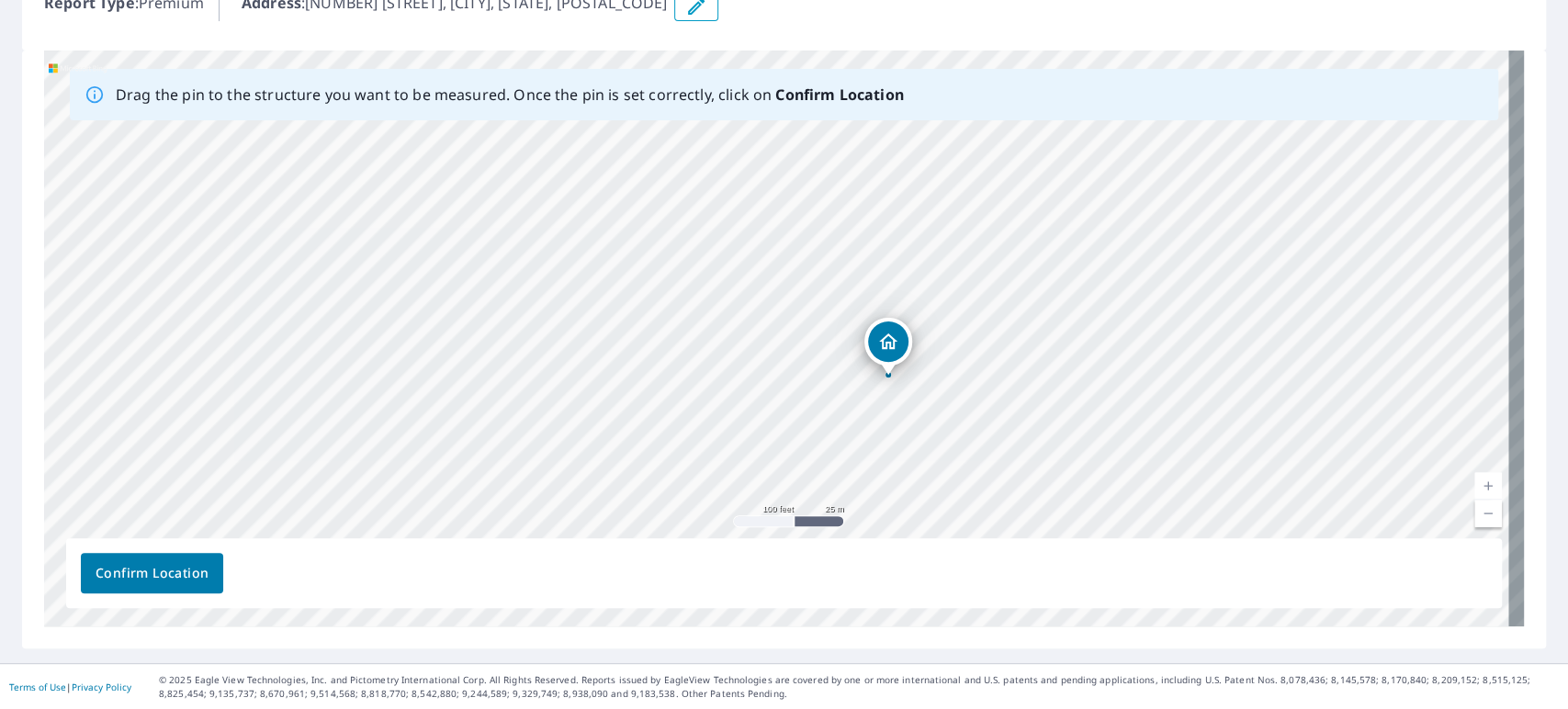 drag, startPoint x: 1181, startPoint y: 587, endPoint x: 1176, endPoint y: 570, distance: 17.720045 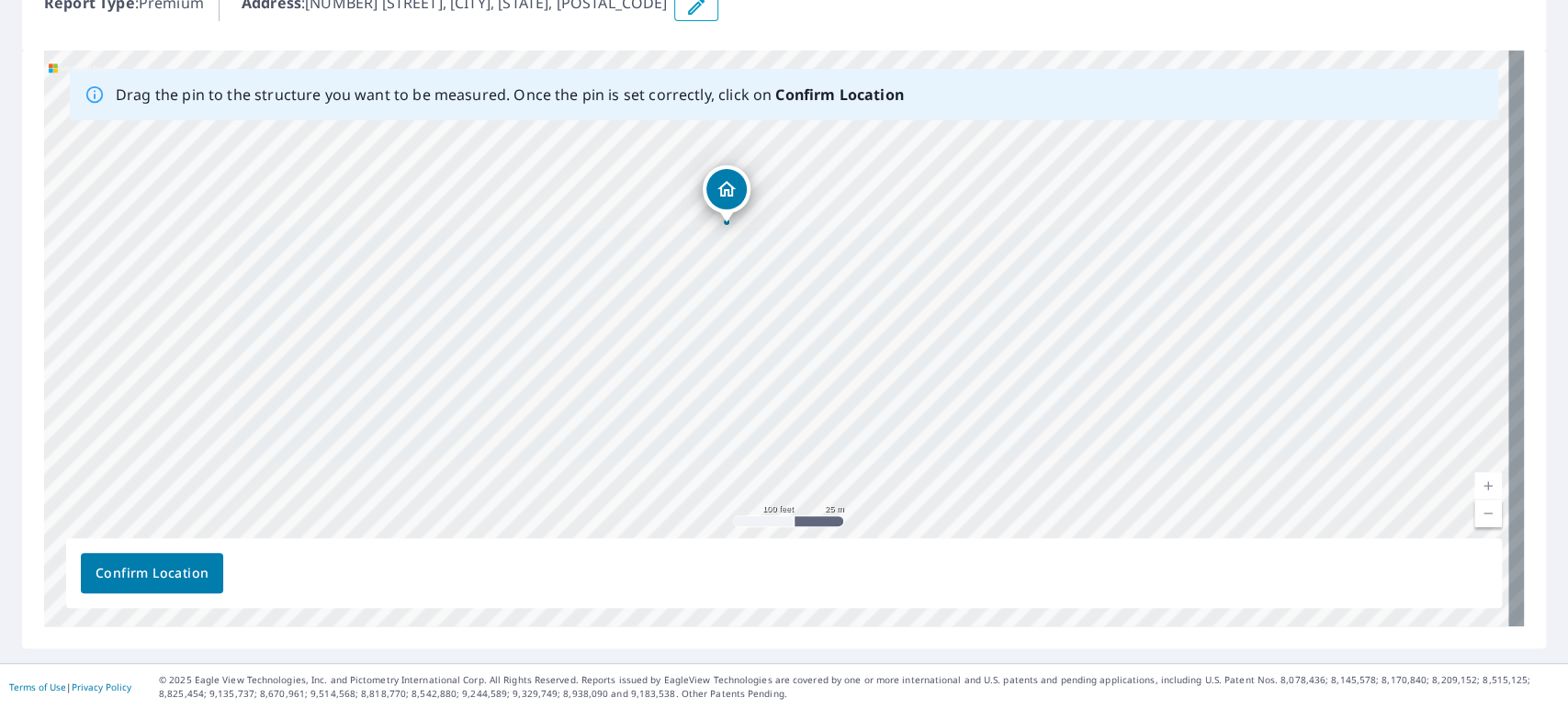 click on "[NUMBER] [STREET] [CITY], [STATE] [POSTAL_CODE]" at bounding box center (784, 338) 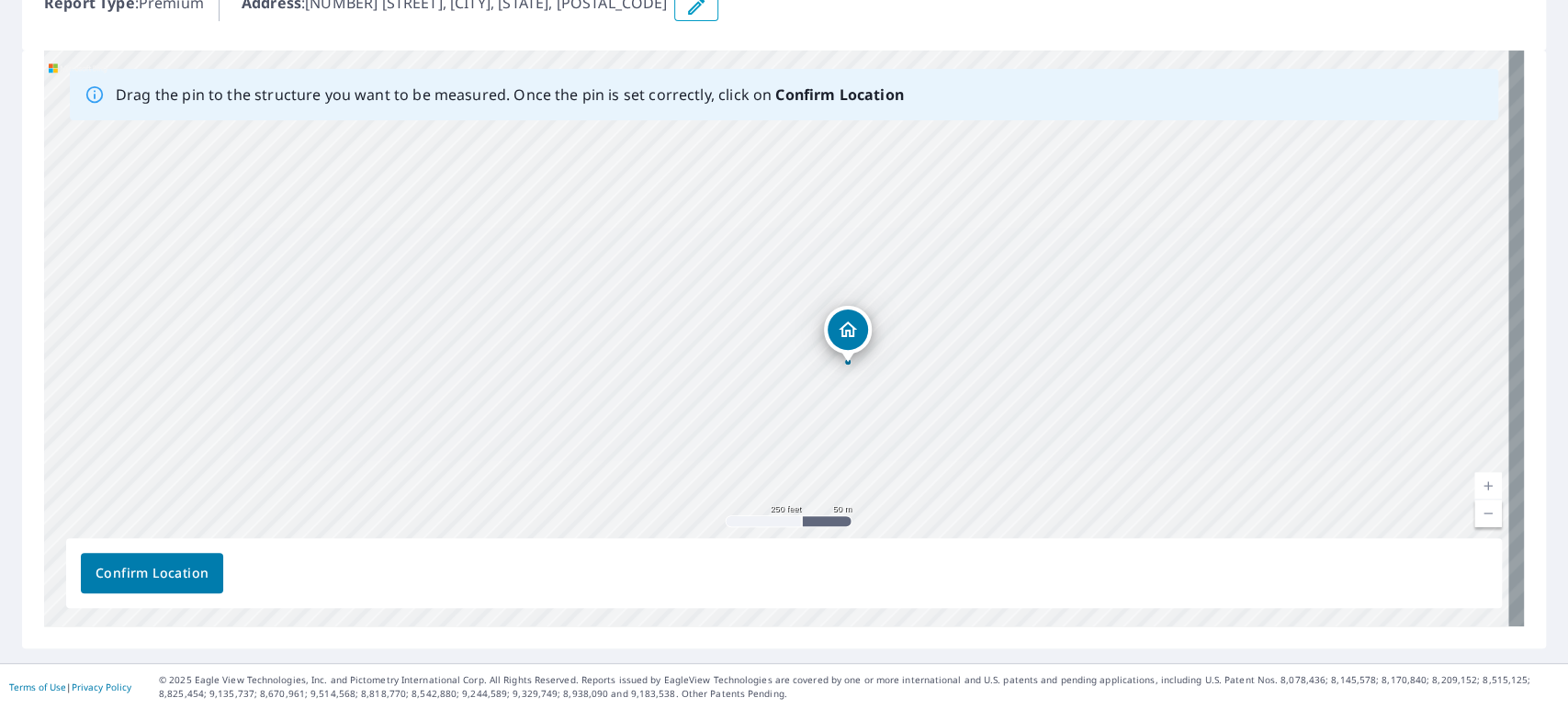 drag, startPoint x: 972, startPoint y: 400, endPoint x: 963, endPoint y: 424, distance: 25.63201 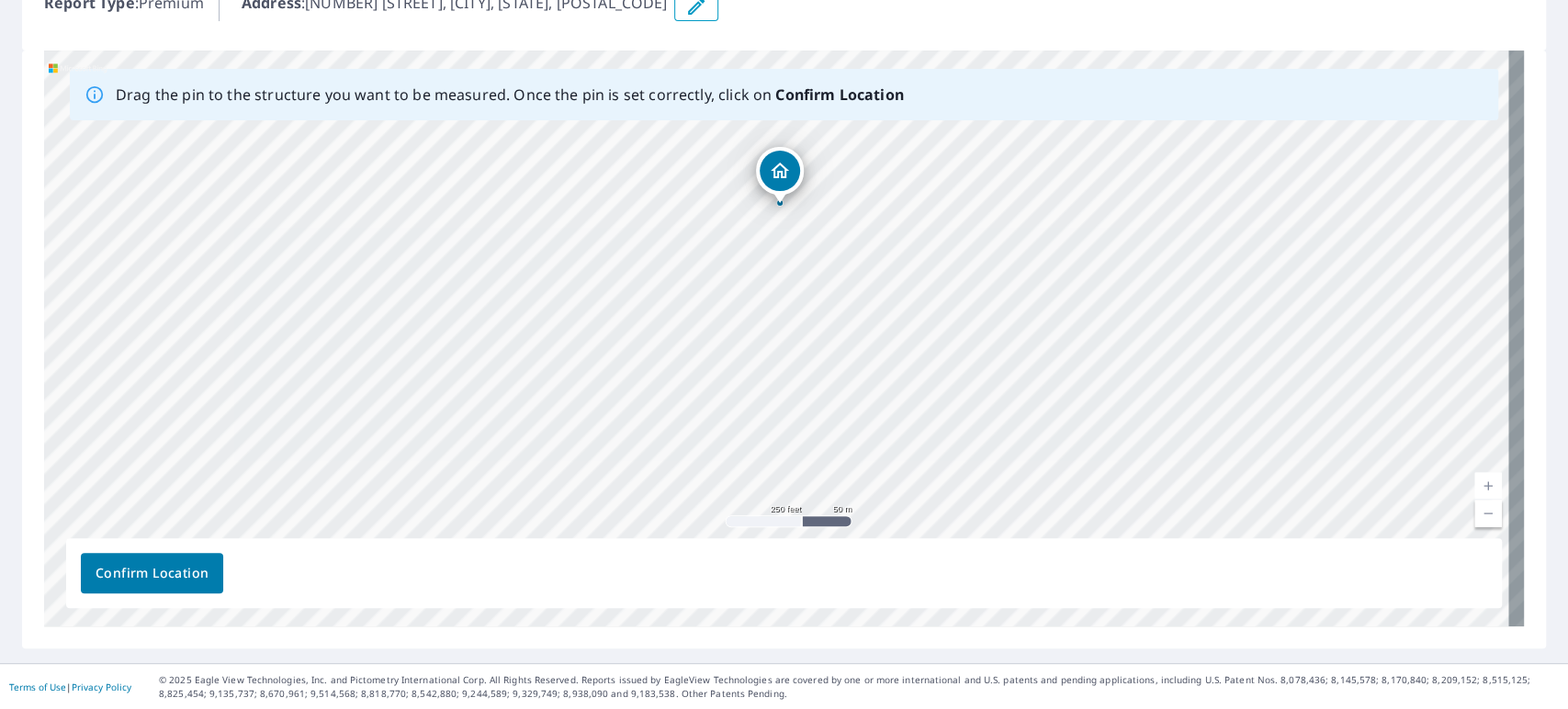 drag, startPoint x: 1066, startPoint y: 435, endPoint x: 998, endPoint y: 276, distance: 172.93062 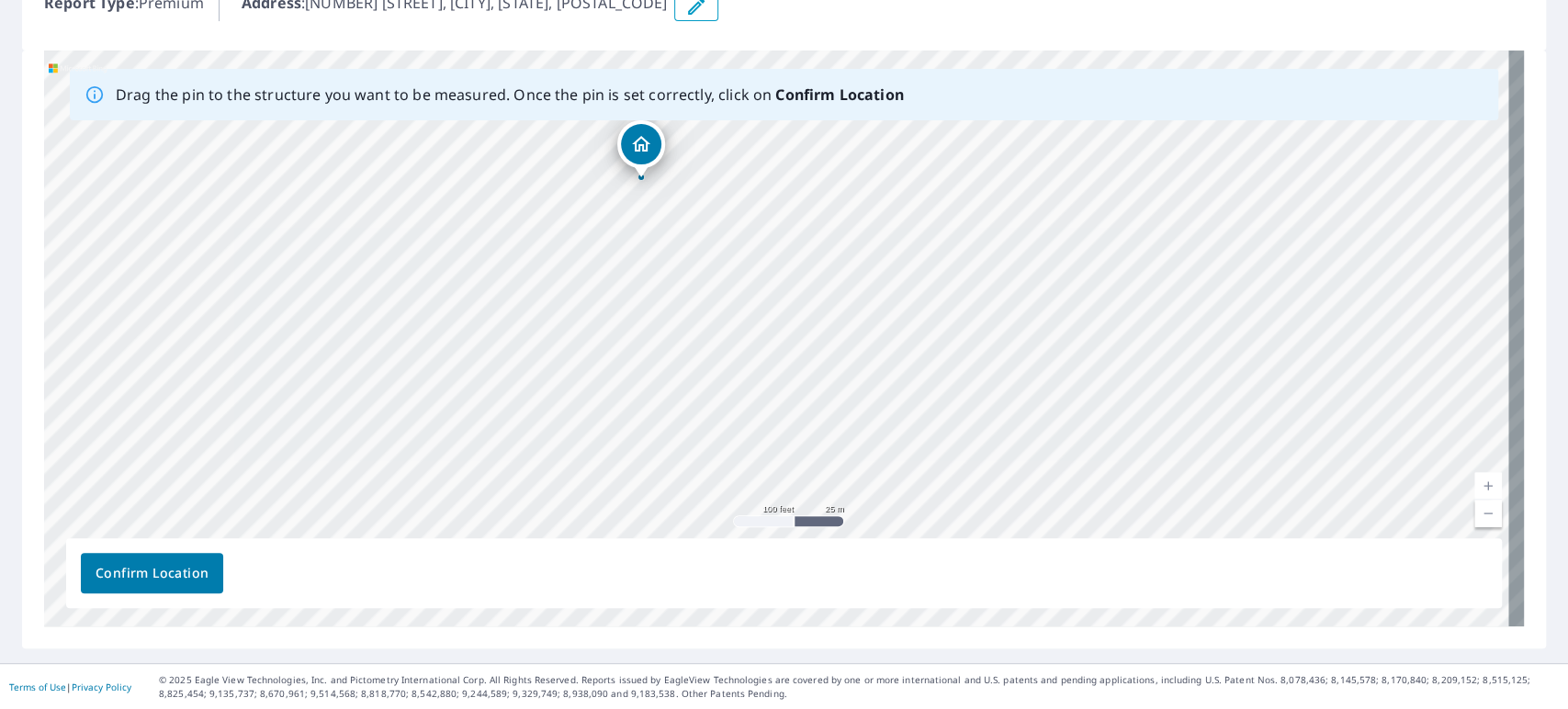 drag, startPoint x: 830, startPoint y: 251, endPoint x: 844, endPoint y: 363, distance: 112.87161 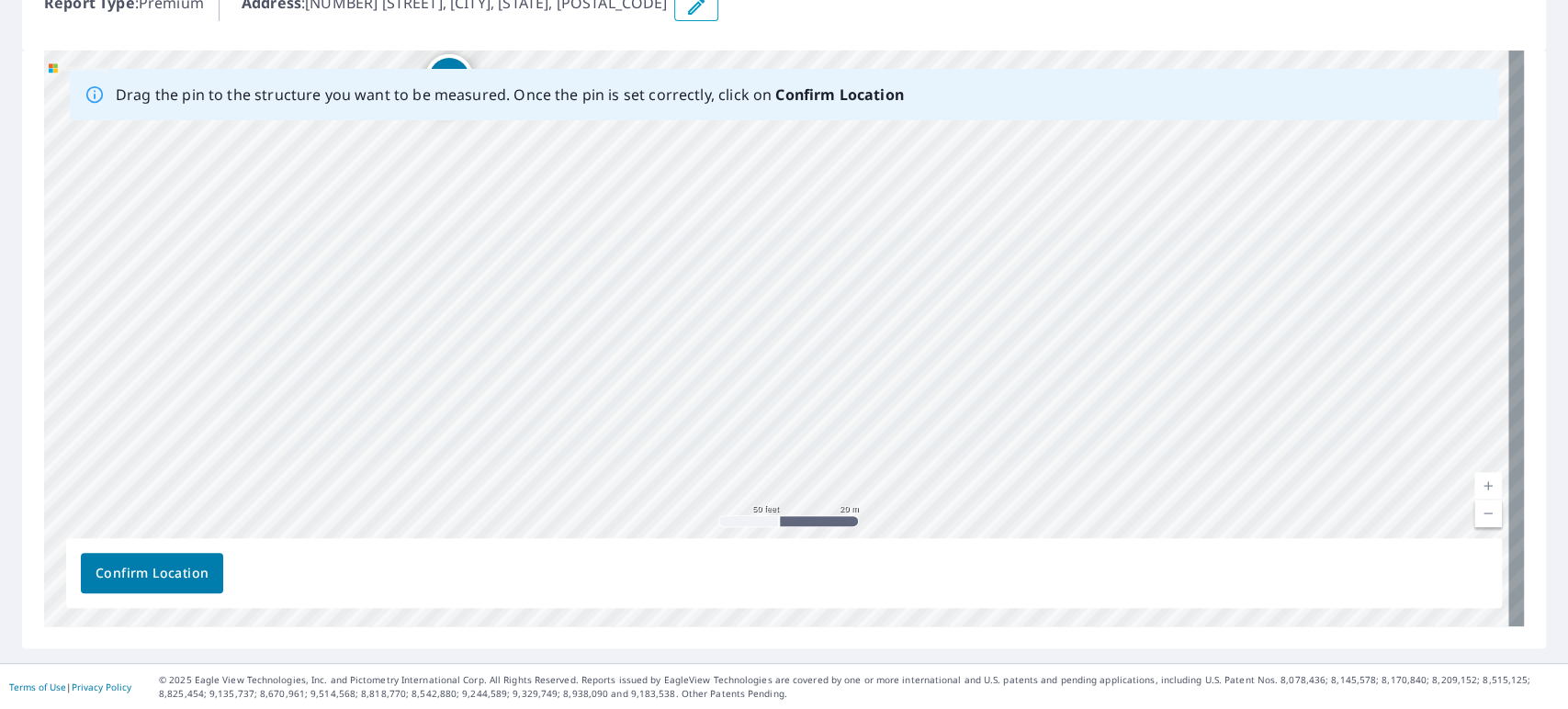 drag, startPoint x: 777, startPoint y: 346, endPoint x: 798, endPoint y: 464, distance: 119.85408 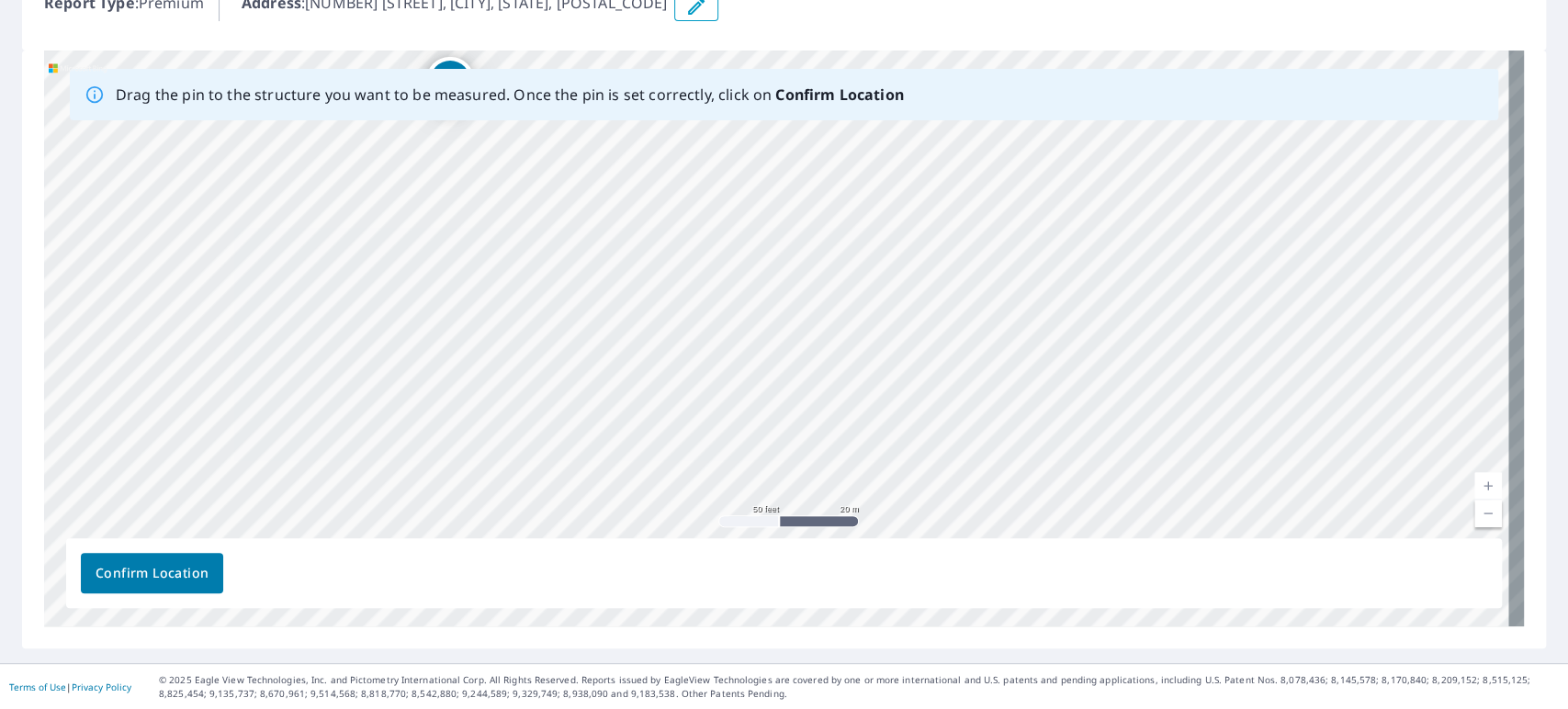 drag, startPoint x: 798, startPoint y: 464, endPoint x: 801, endPoint y: 476, distance: 12.369317 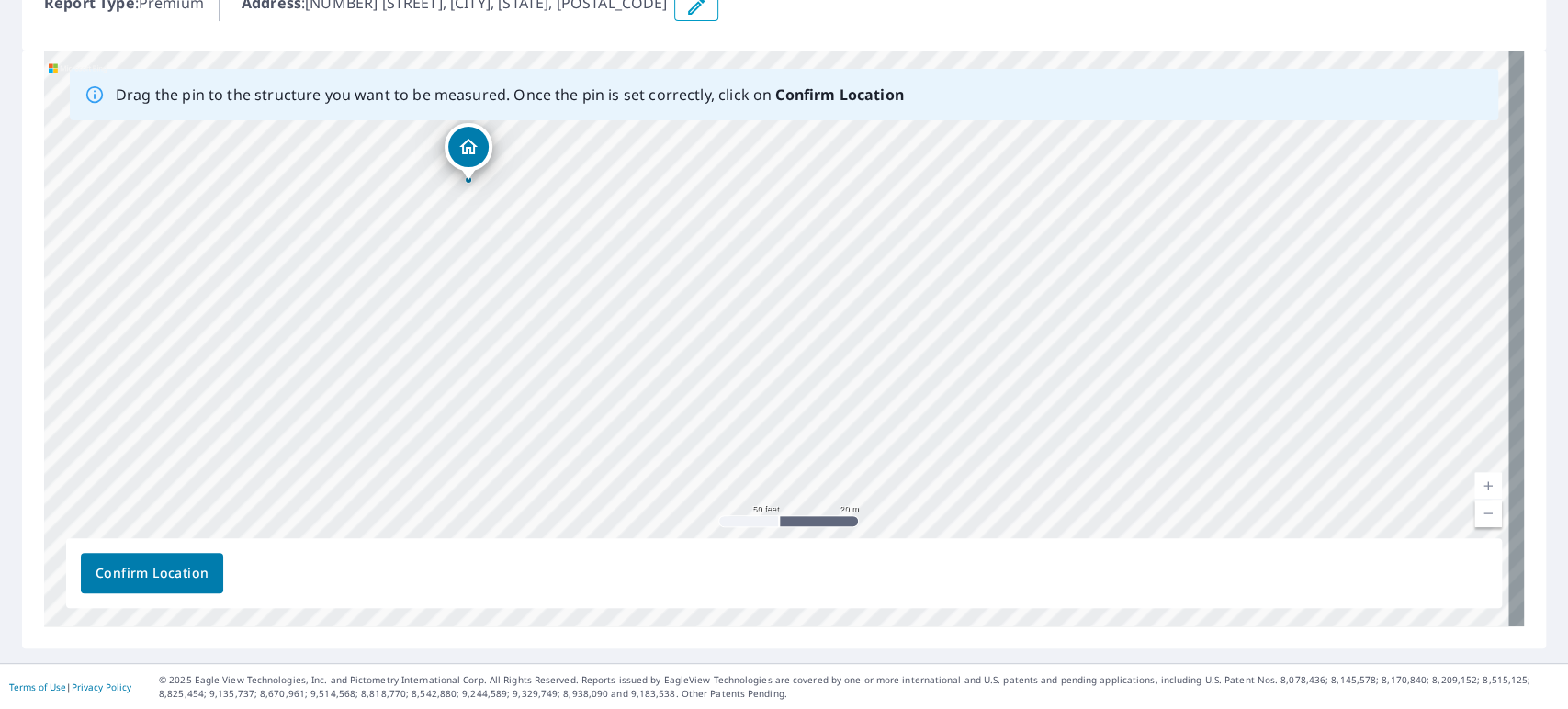 drag, startPoint x: 801, startPoint y: 476, endPoint x: 818, endPoint y: 535, distance: 61.40033 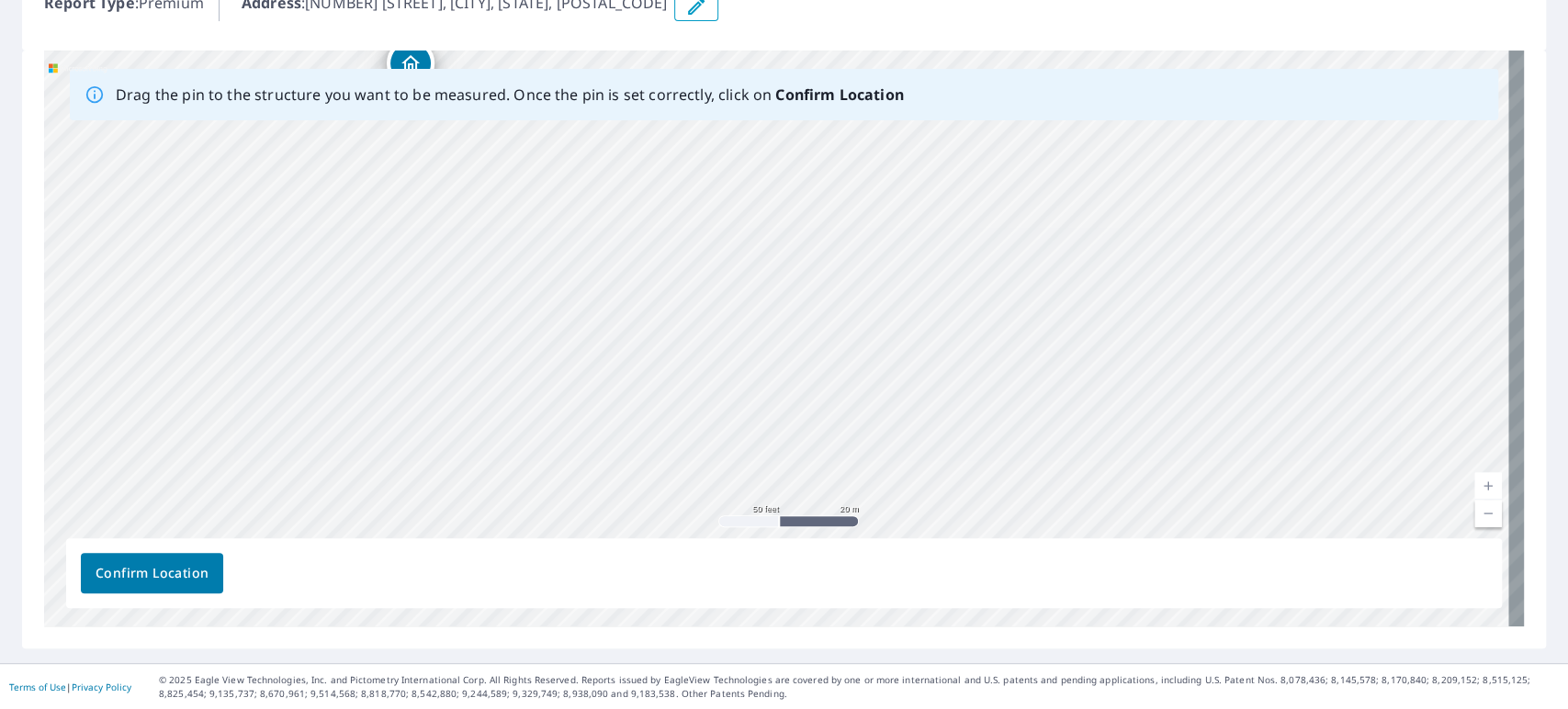 drag, startPoint x: 808, startPoint y: 396, endPoint x: 762, endPoint y: 336, distance: 75.604233 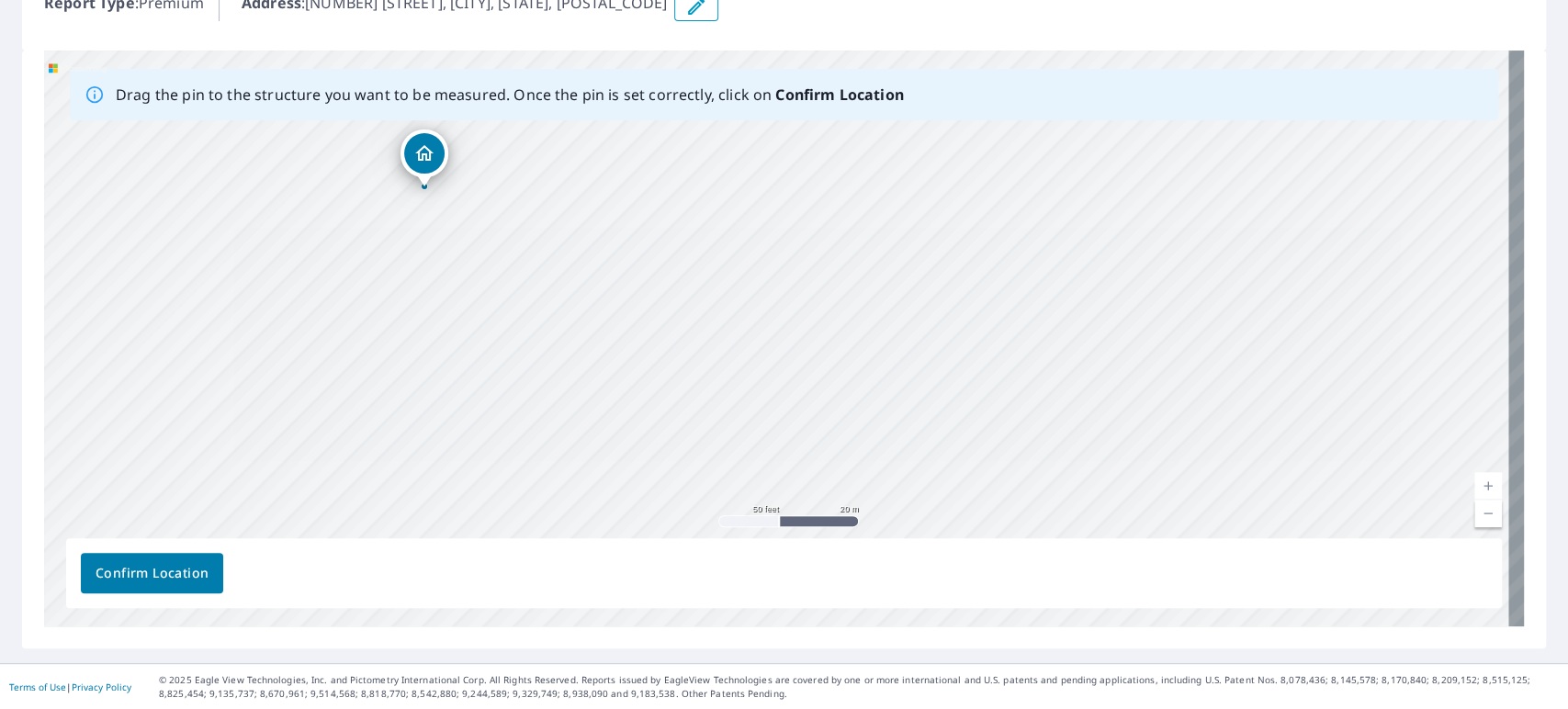 drag, startPoint x: 707, startPoint y: 353, endPoint x: 718, endPoint y: 375, distance: 24.596748 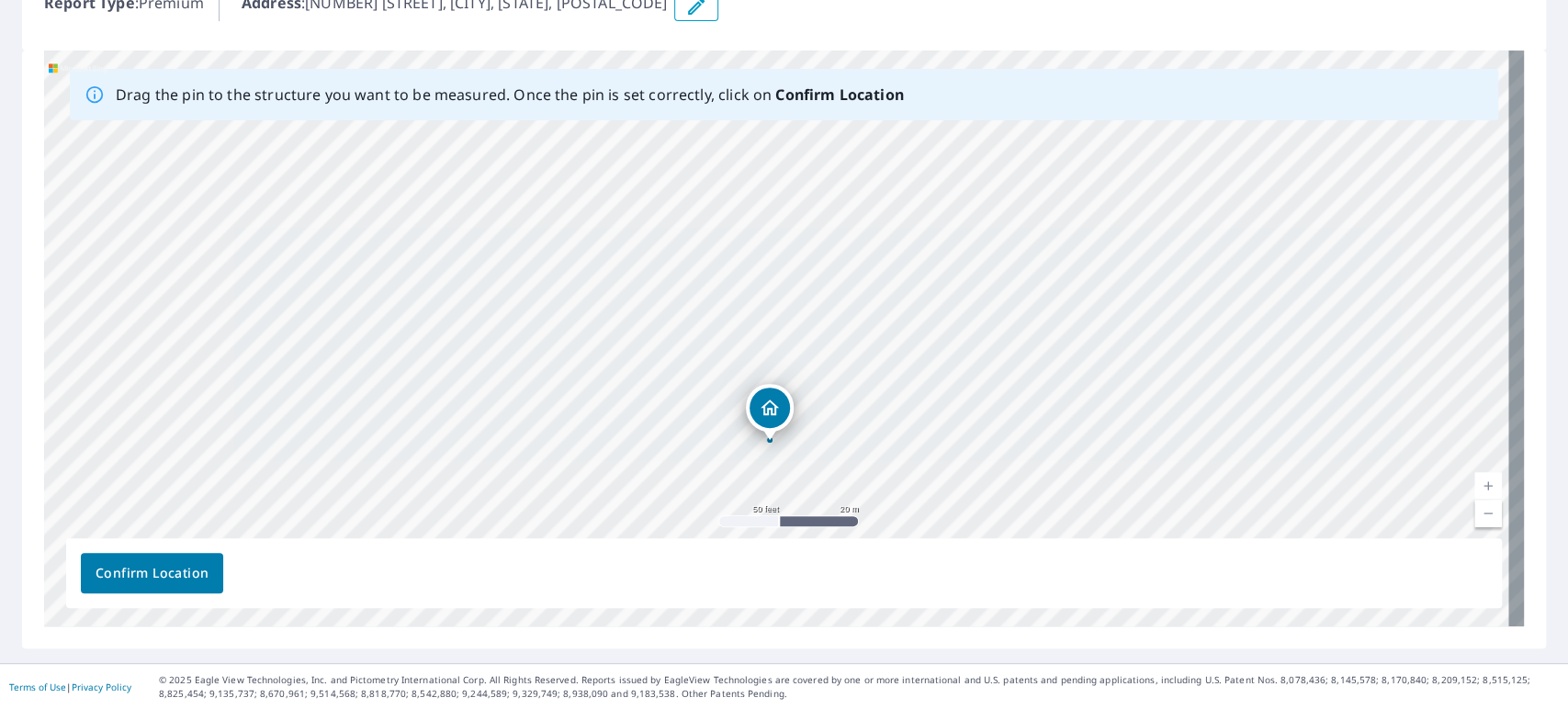 drag, startPoint x: 426, startPoint y: 171, endPoint x: 761, endPoint y: 402, distance: 406.9226 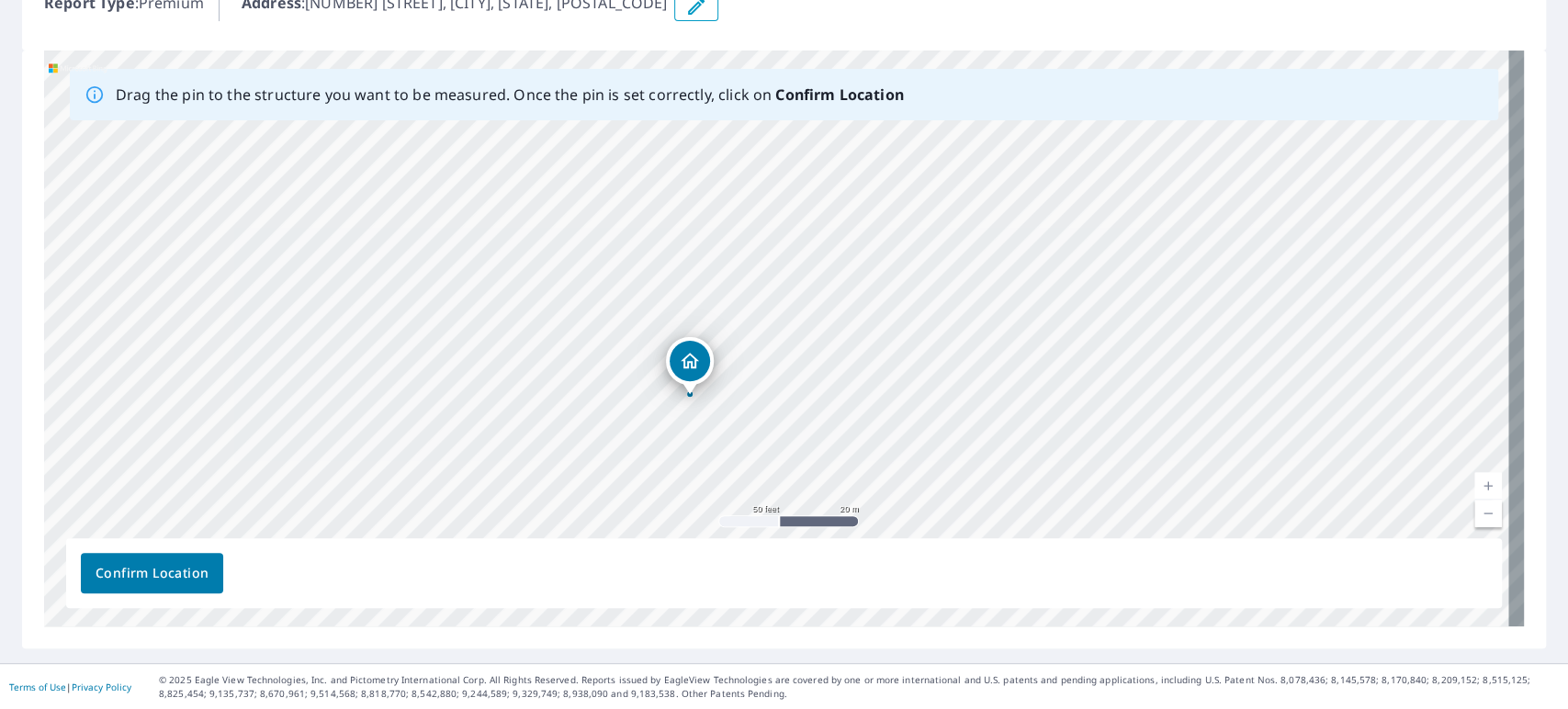 drag, startPoint x: 867, startPoint y: 432, endPoint x: 860, endPoint y: 441, distance: 11.401754 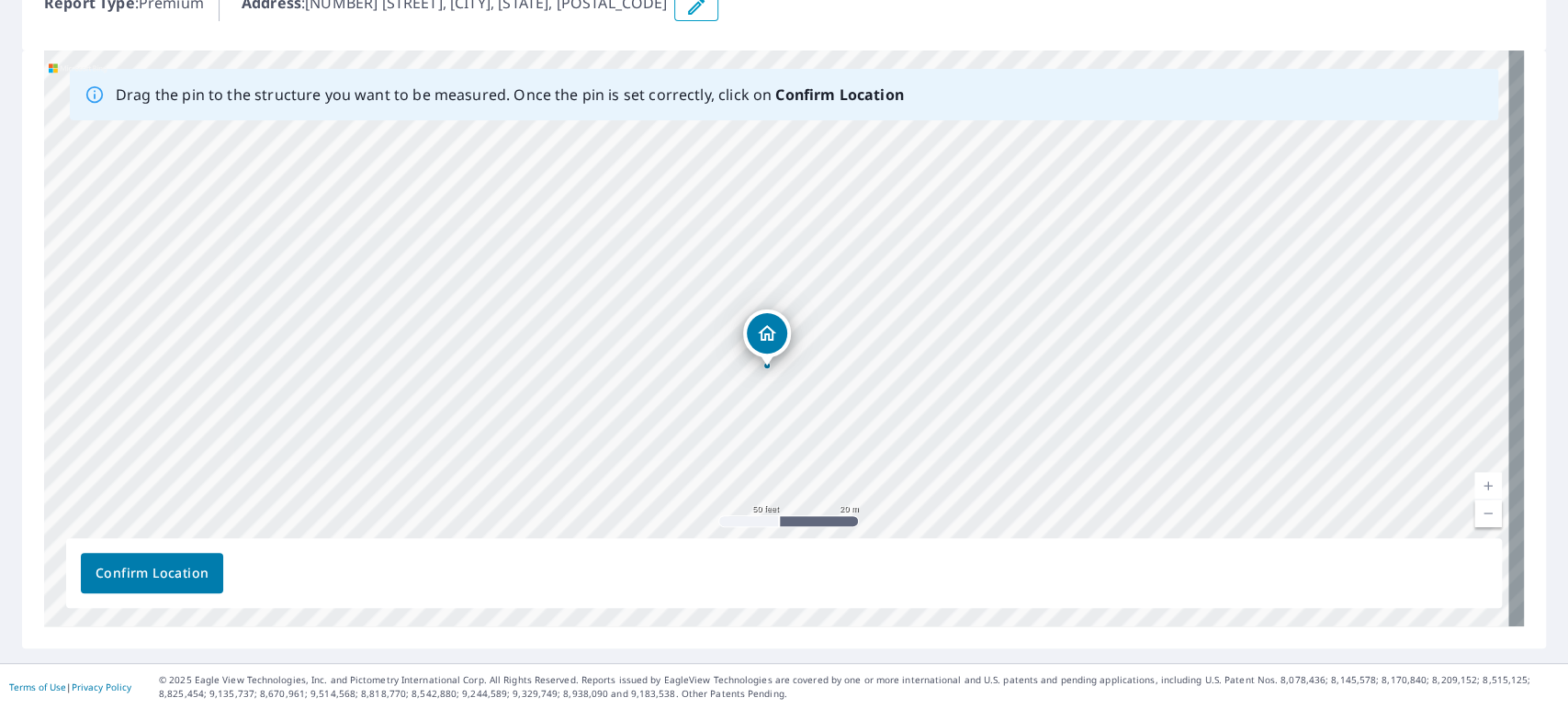 drag, startPoint x: 683, startPoint y: 356, endPoint x: 766, endPoint y: 301, distance: 99.56907 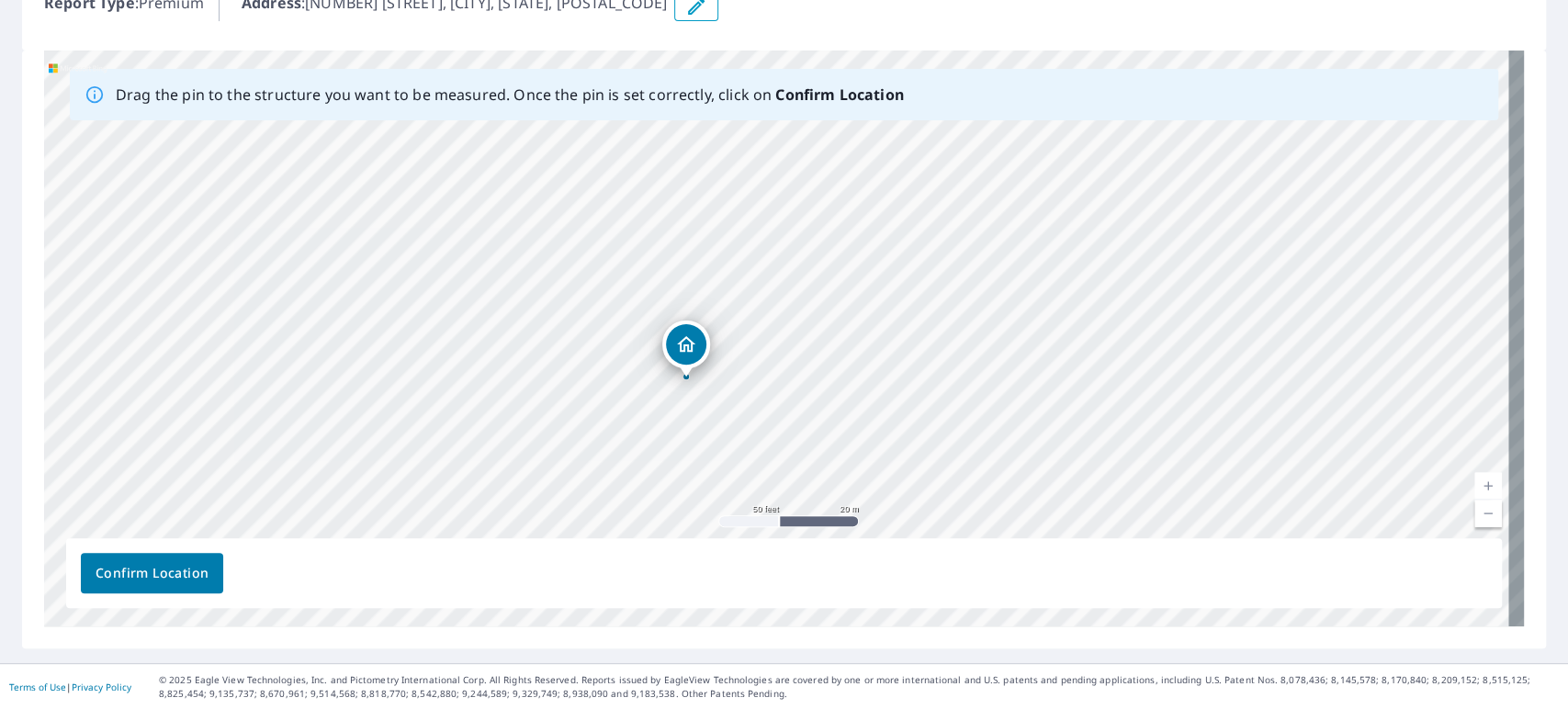 click on "[NUMBER] [STREET] [CITY], [STATE] [POSTAL_CODE]" at bounding box center (784, 338) 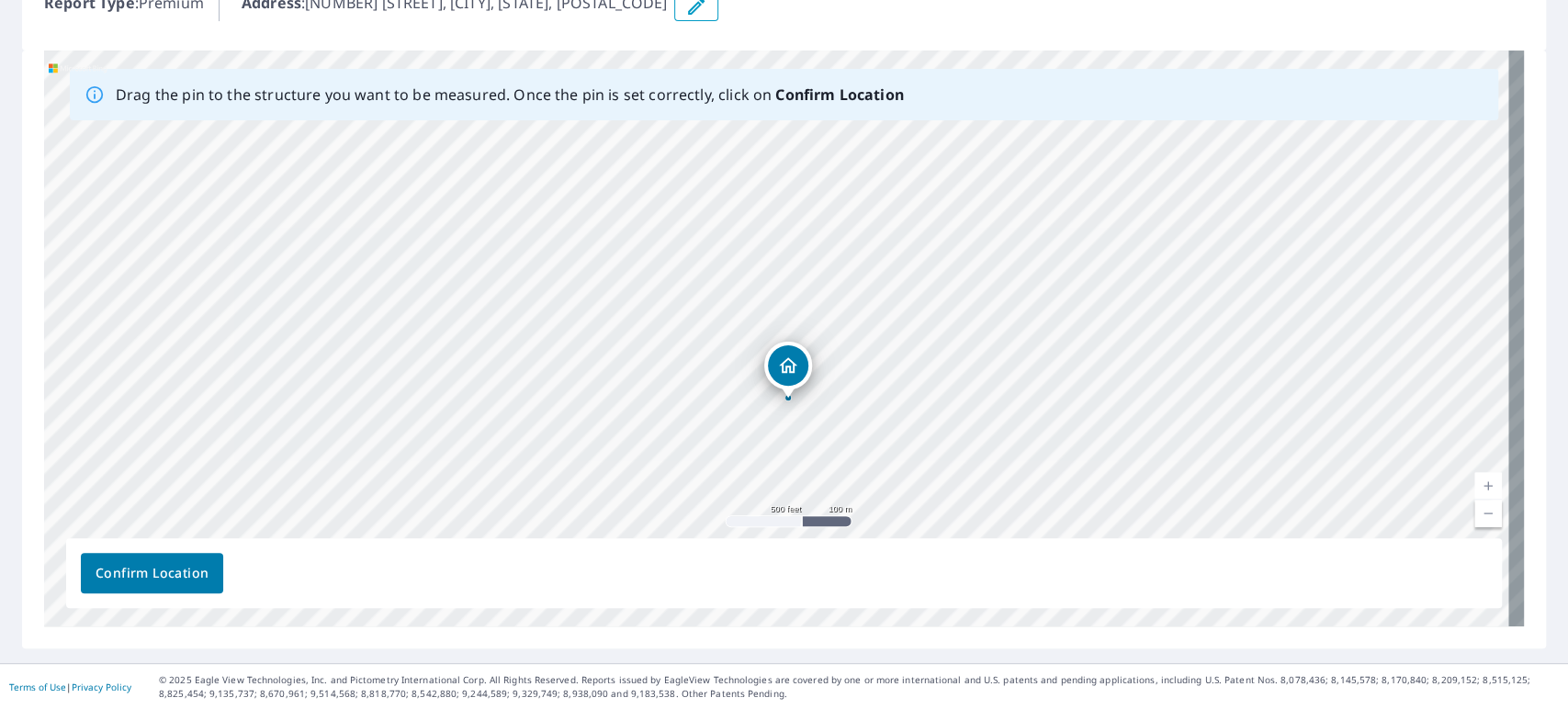 drag, startPoint x: 960, startPoint y: 351, endPoint x: 866, endPoint y: 400, distance: 106.004717 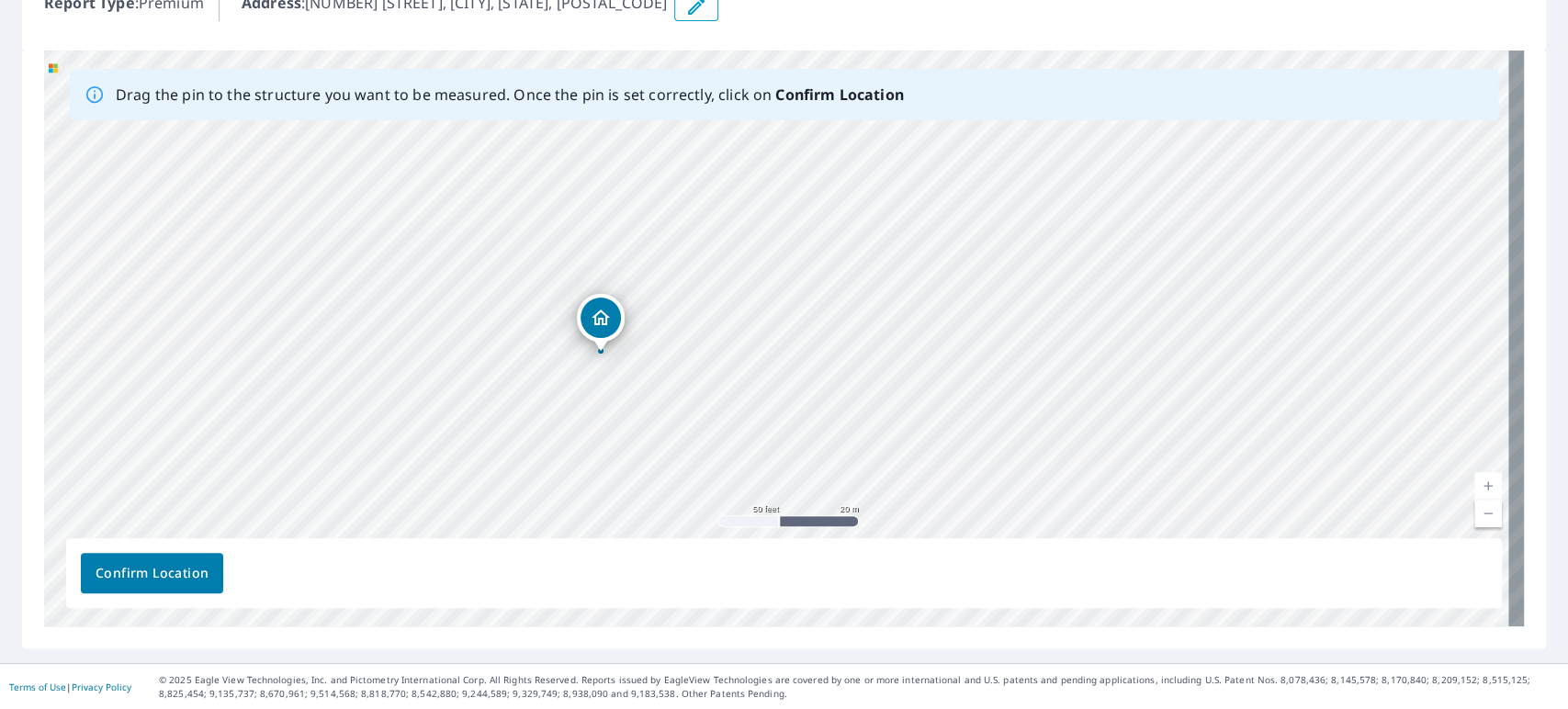 drag, startPoint x: 840, startPoint y: 342, endPoint x: 924, endPoint y: 366, distance: 87.36132 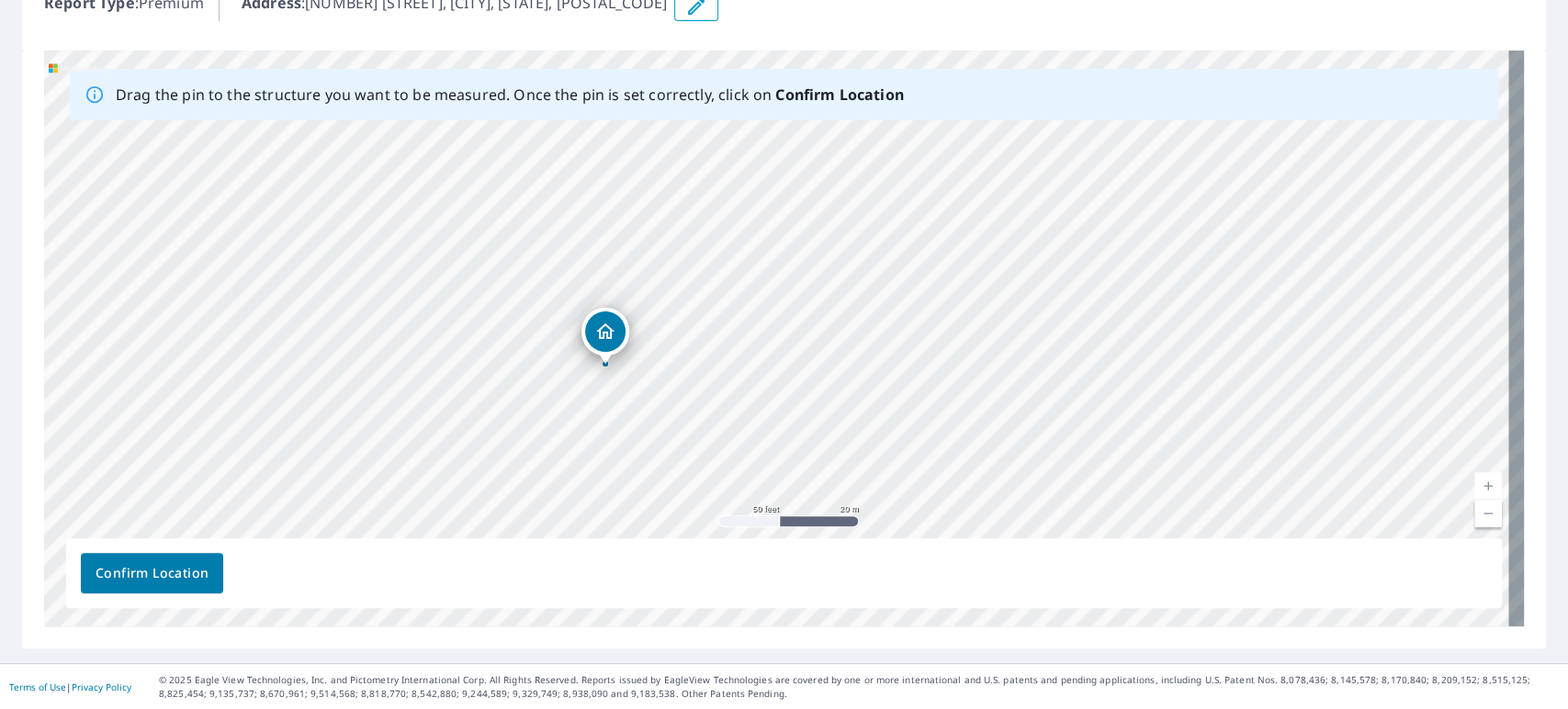 drag, startPoint x: 594, startPoint y: 324, endPoint x: 593, endPoint y: 334, distance: 10.049876 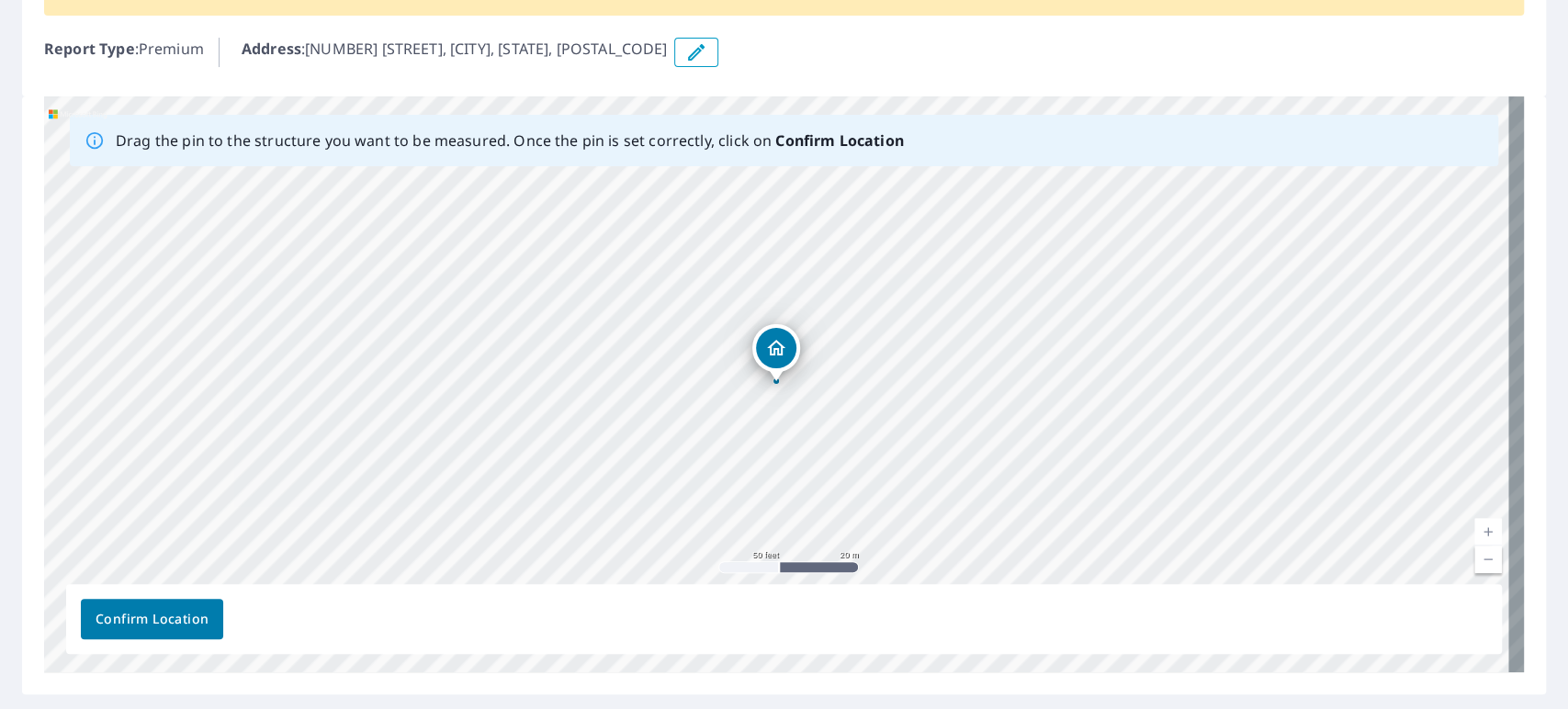 scroll, scrollTop: 198, scrollLeft: 0, axis: vertical 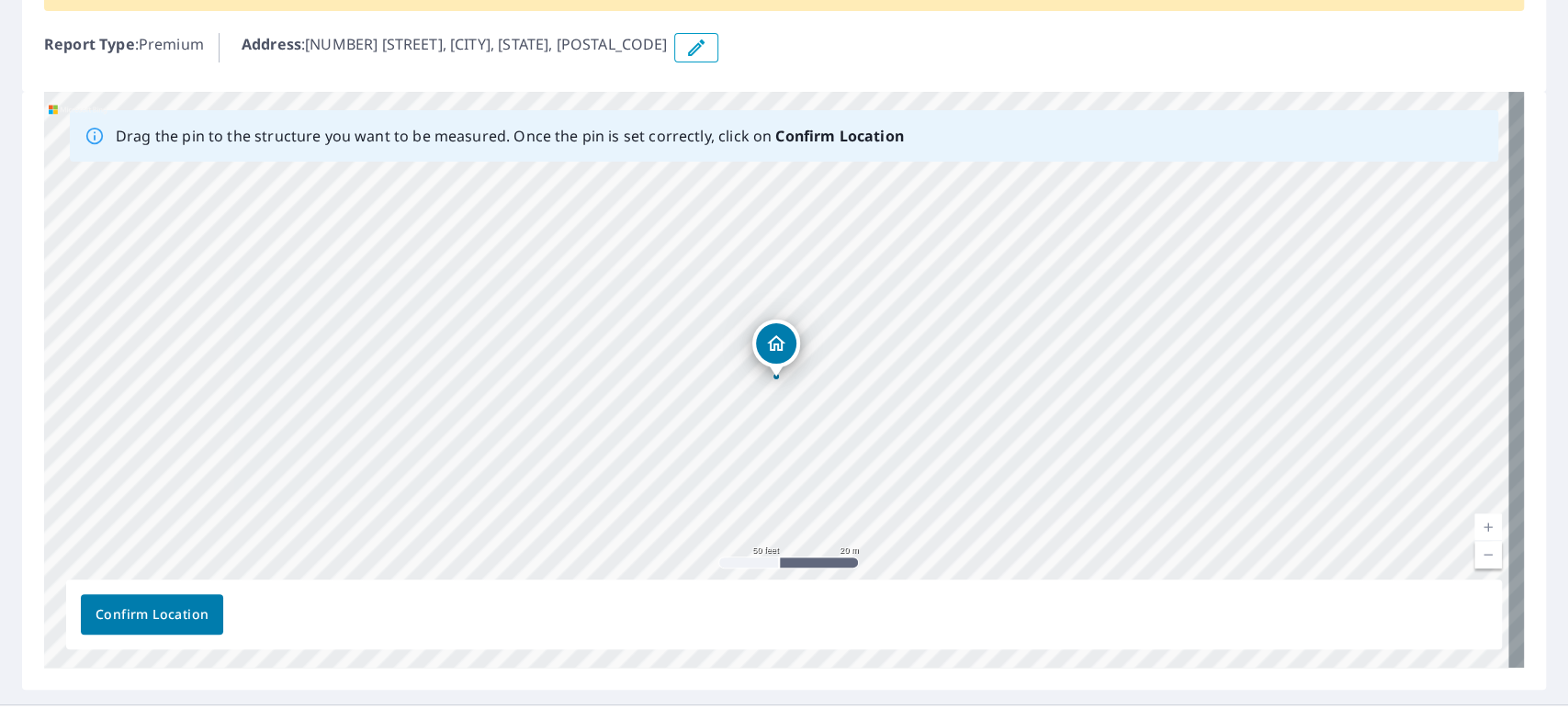 click on "Confirm Location" at bounding box center [152, 614] 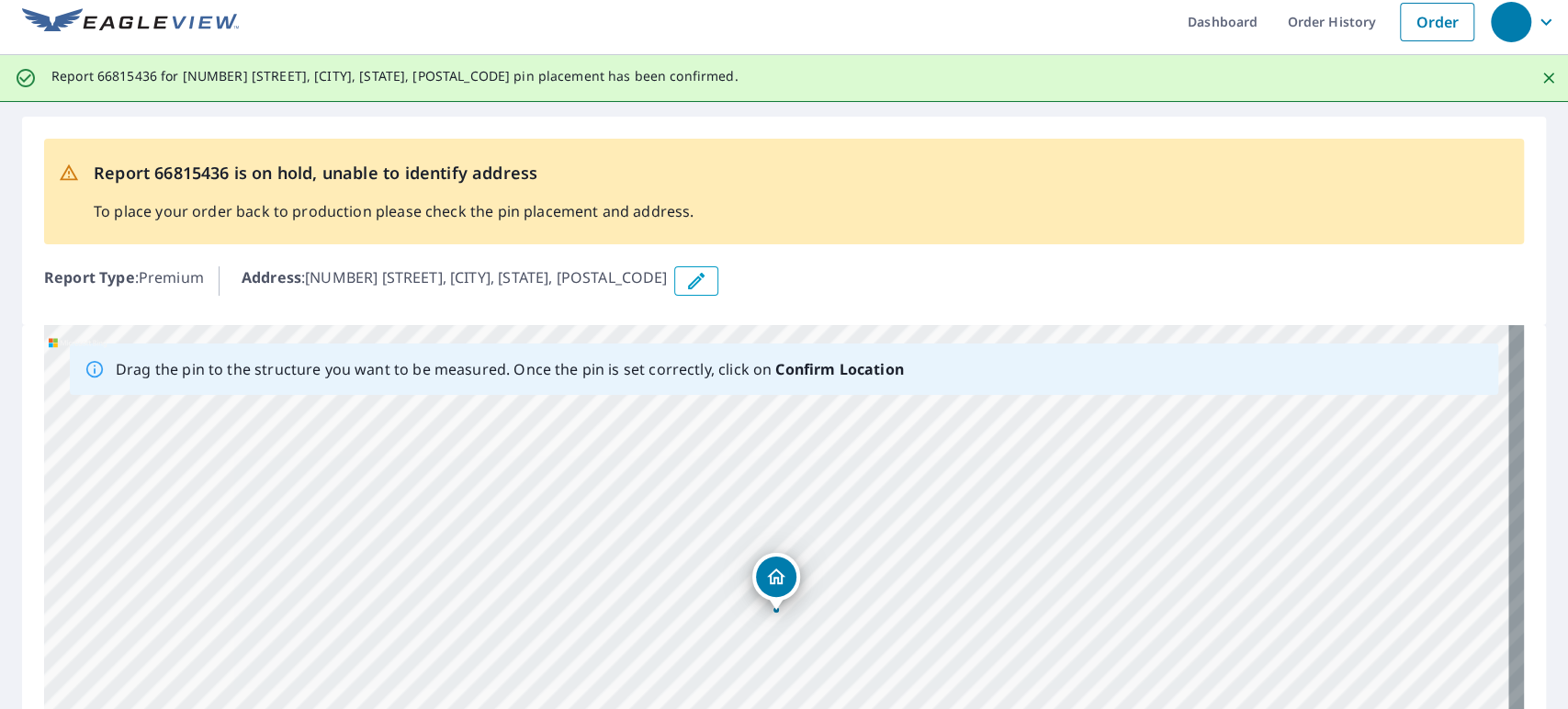 scroll, scrollTop: 0, scrollLeft: 0, axis: both 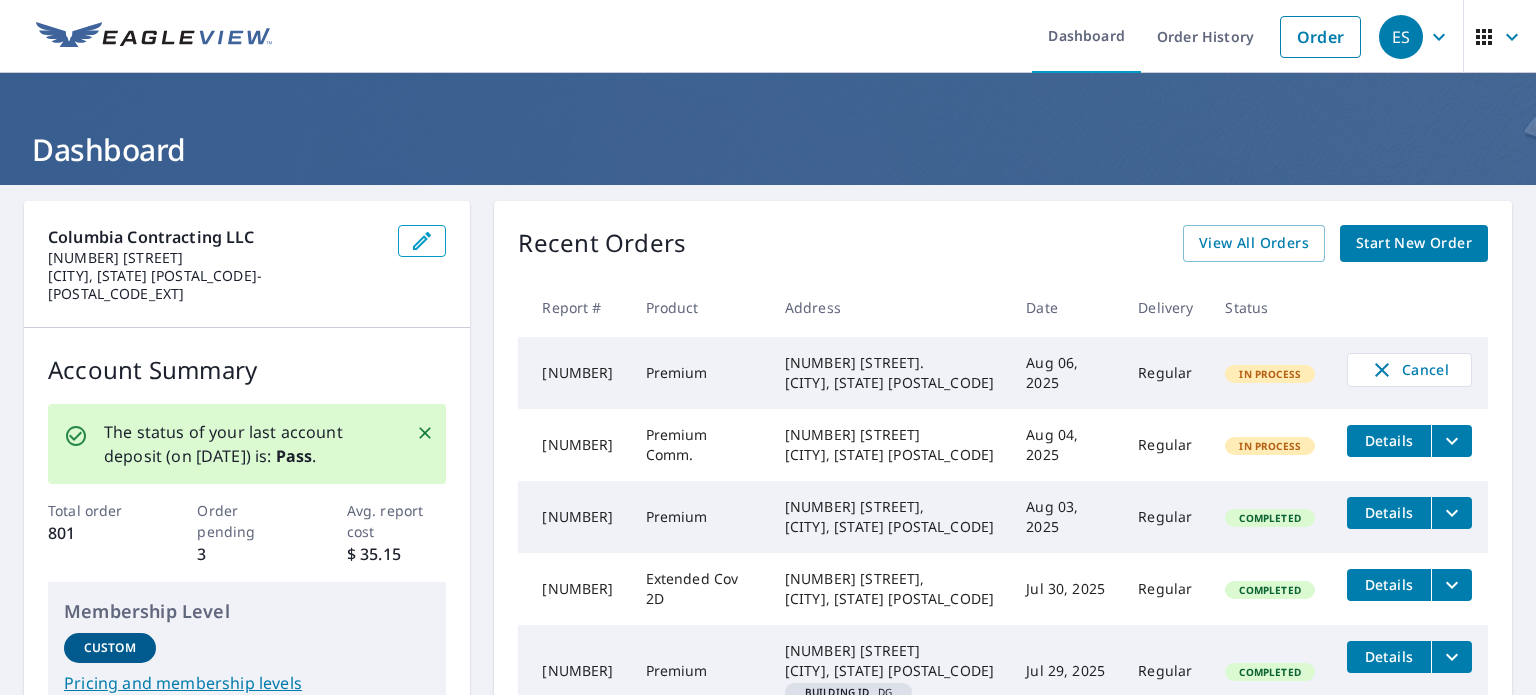 click 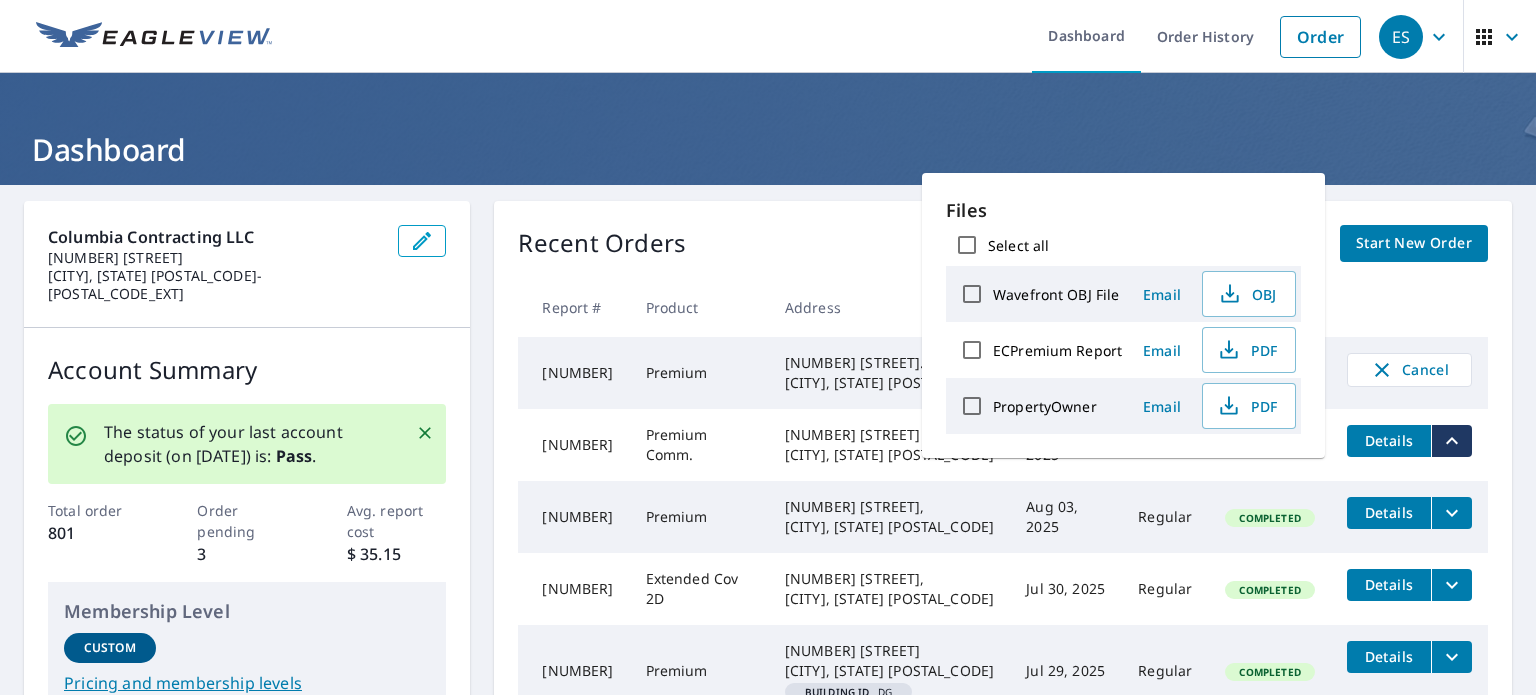 click 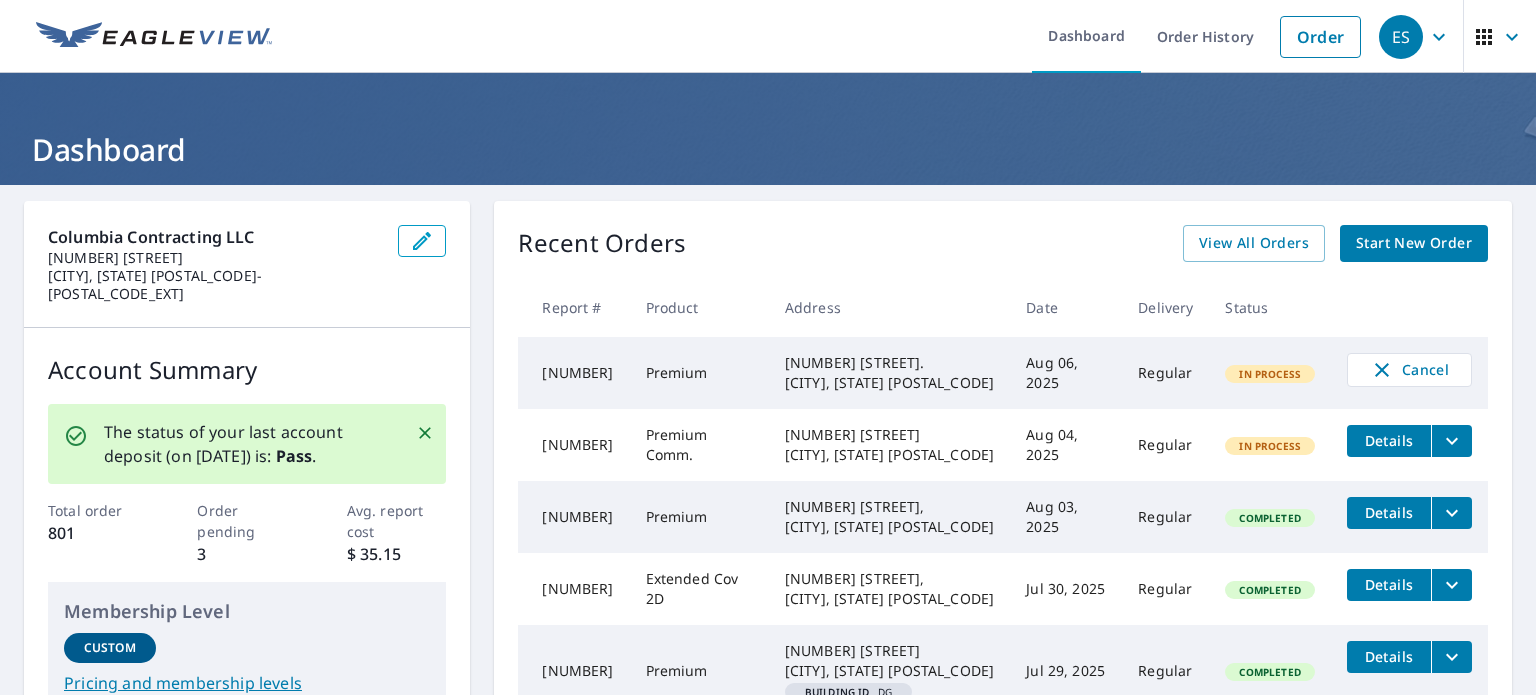 click on "Details" at bounding box center (1389, 440) 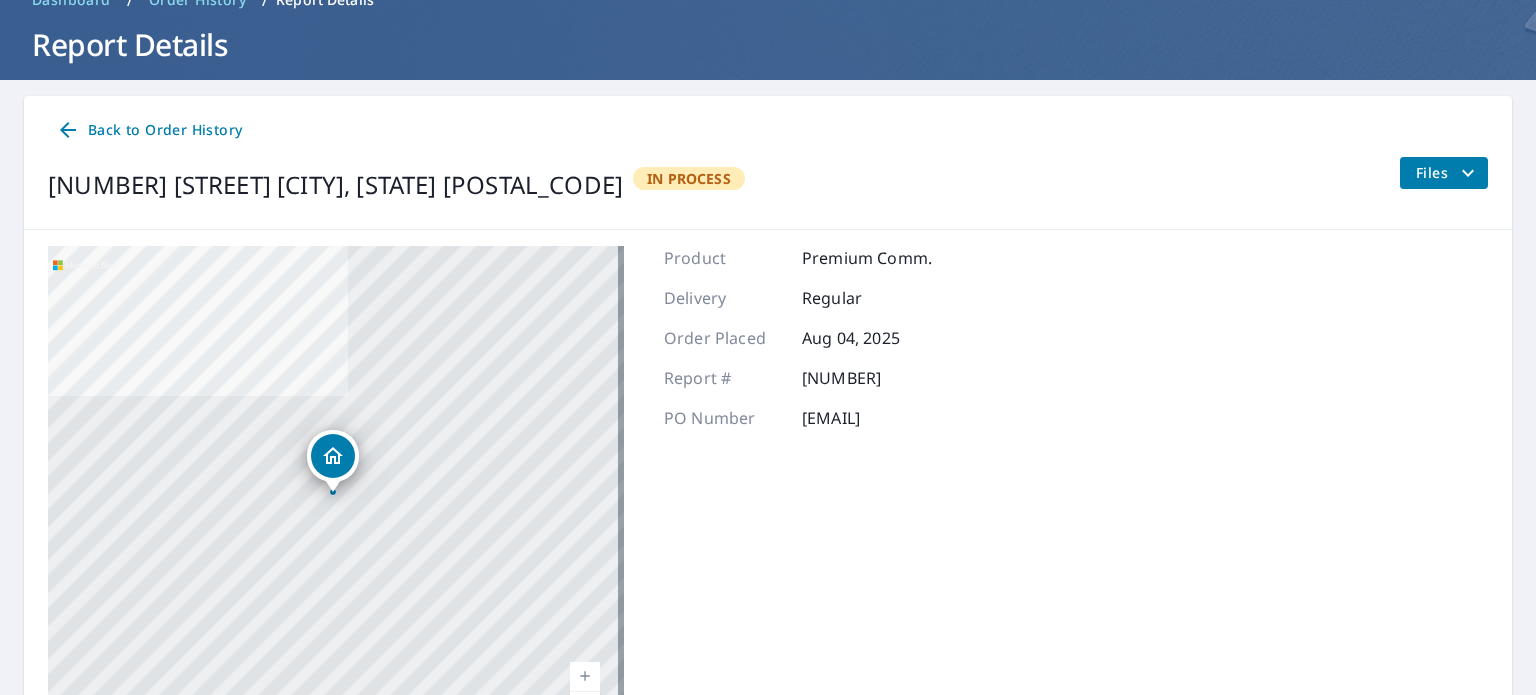 scroll, scrollTop: 0, scrollLeft: 0, axis: both 